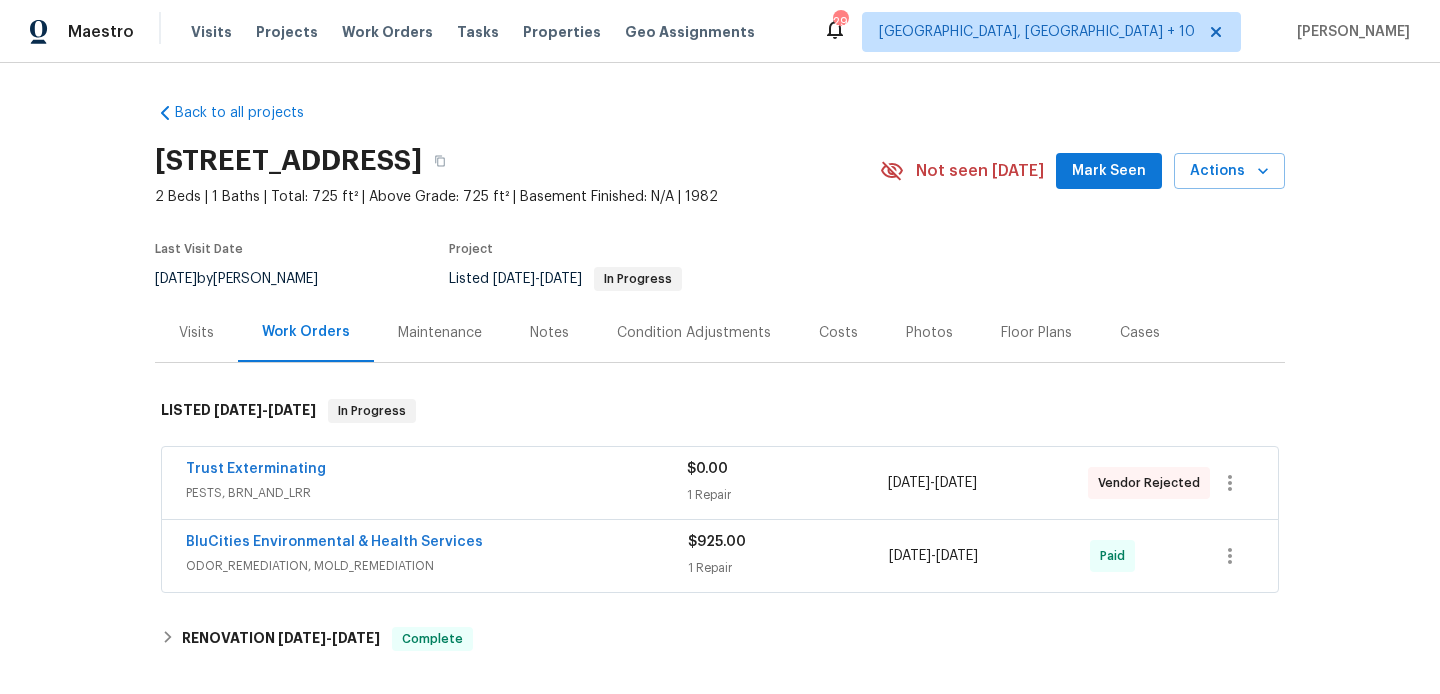 scroll, scrollTop: 0, scrollLeft: 0, axis: both 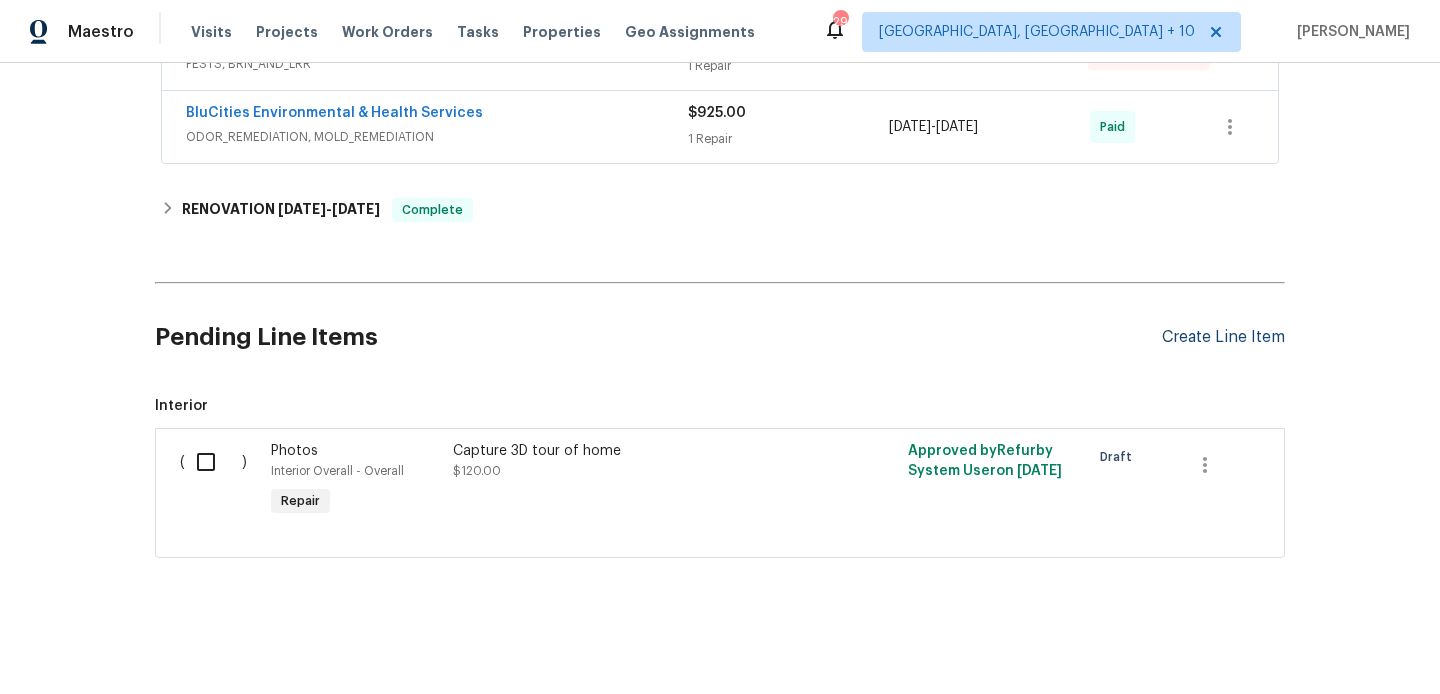 click on "Create Line Item" at bounding box center (1223, 337) 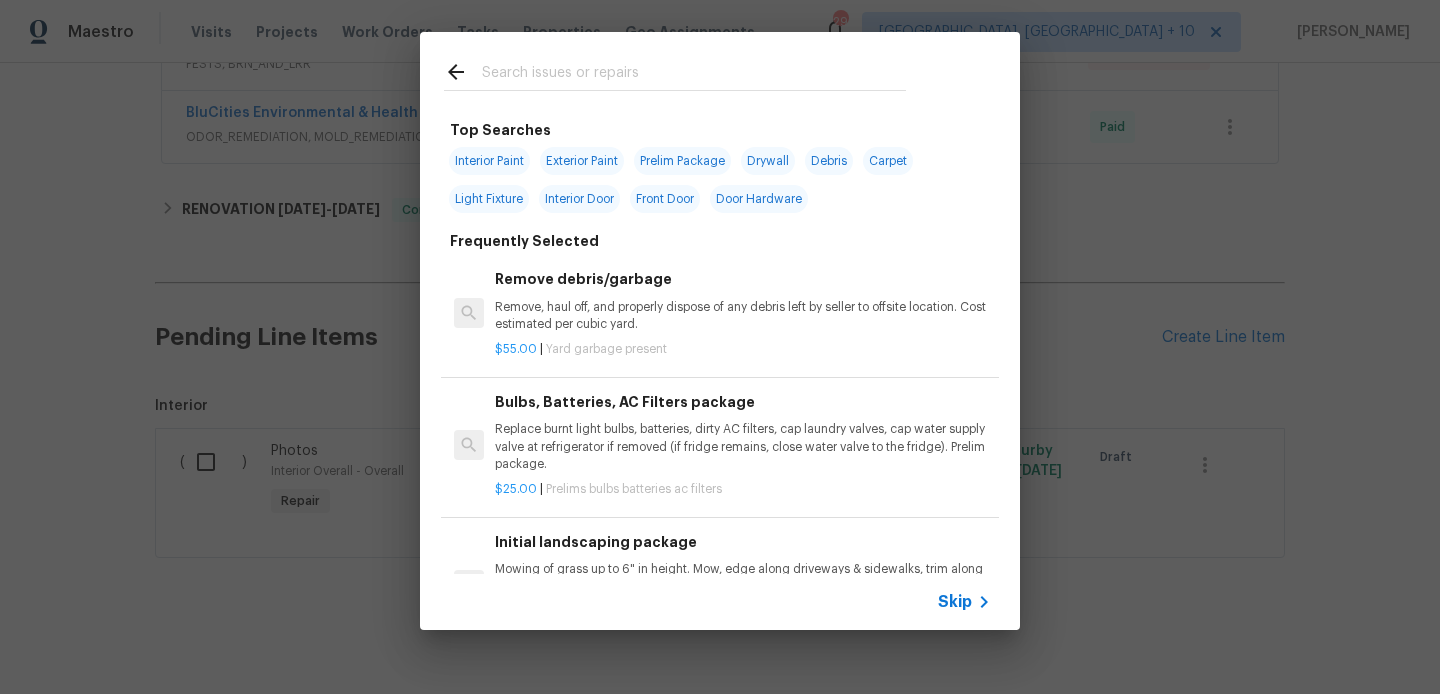 click at bounding box center [694, 75] 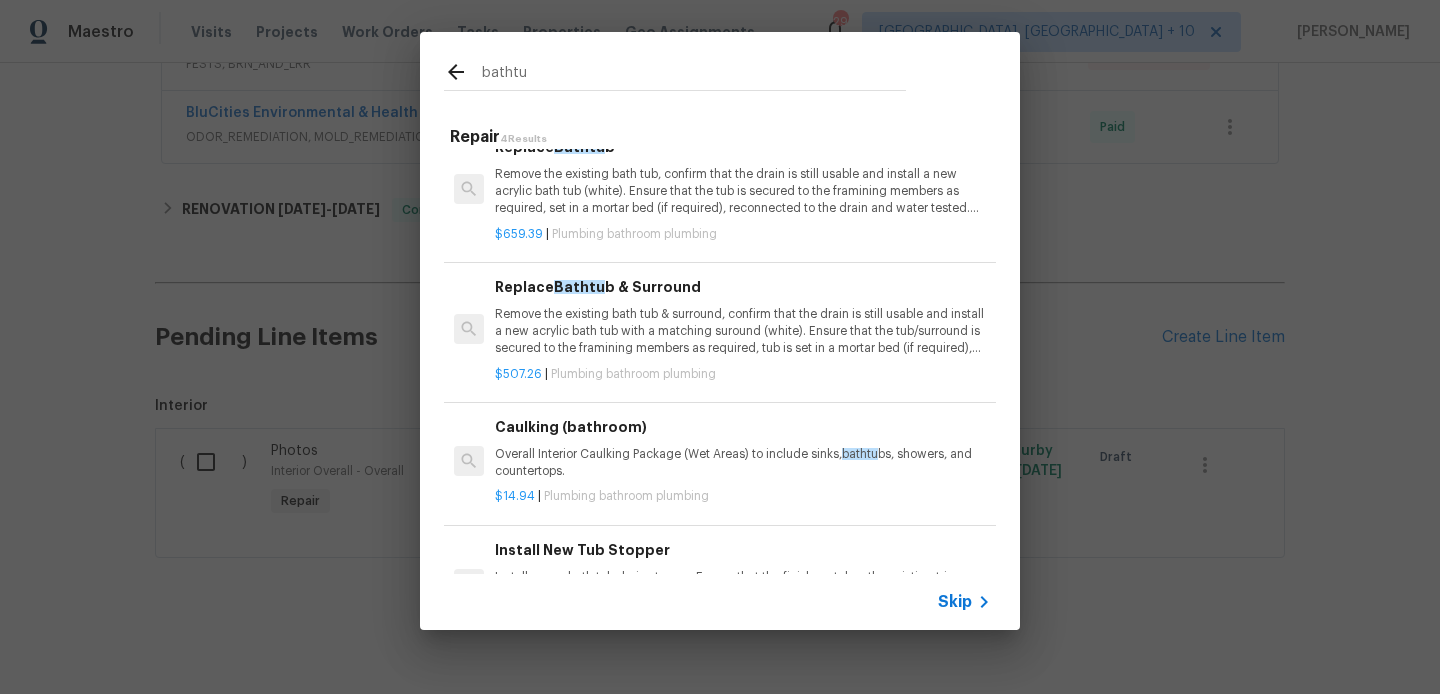 scroll, scrollTop: 0, scrollLeft: 0, axis: both 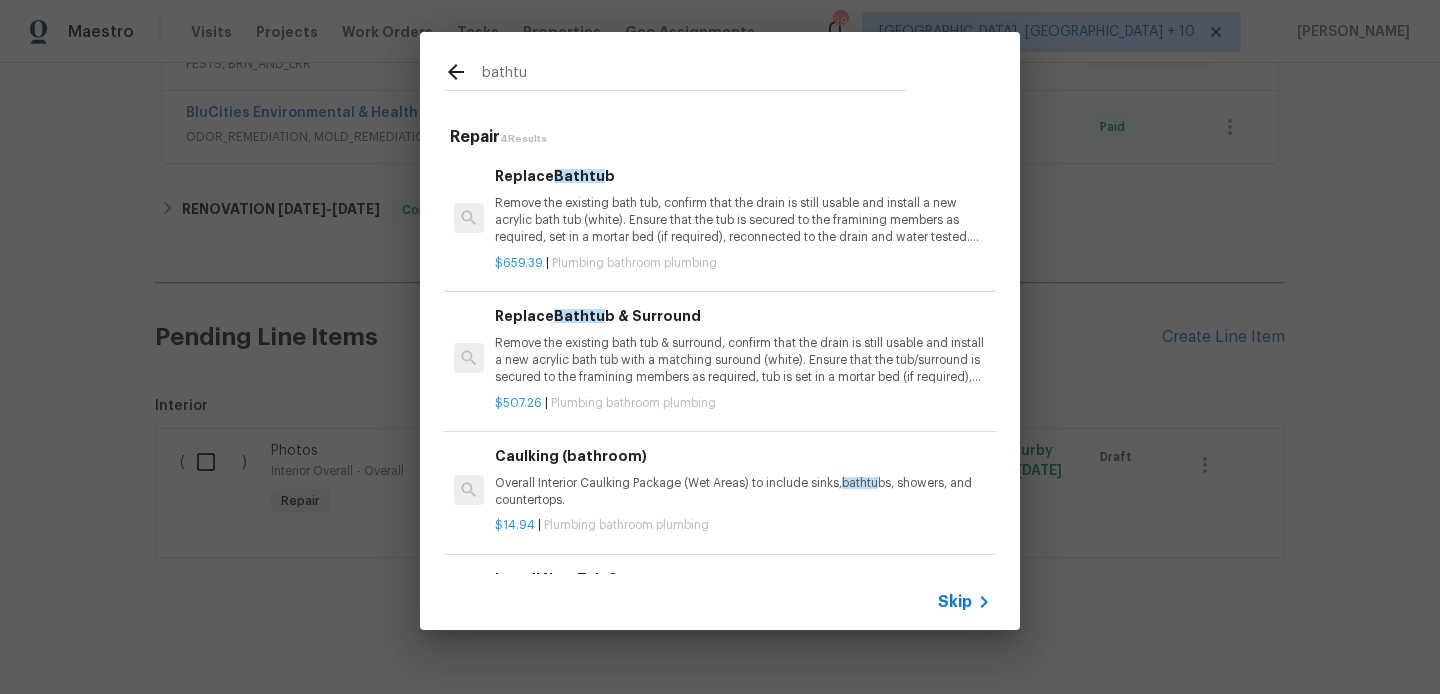type on "bathtu" 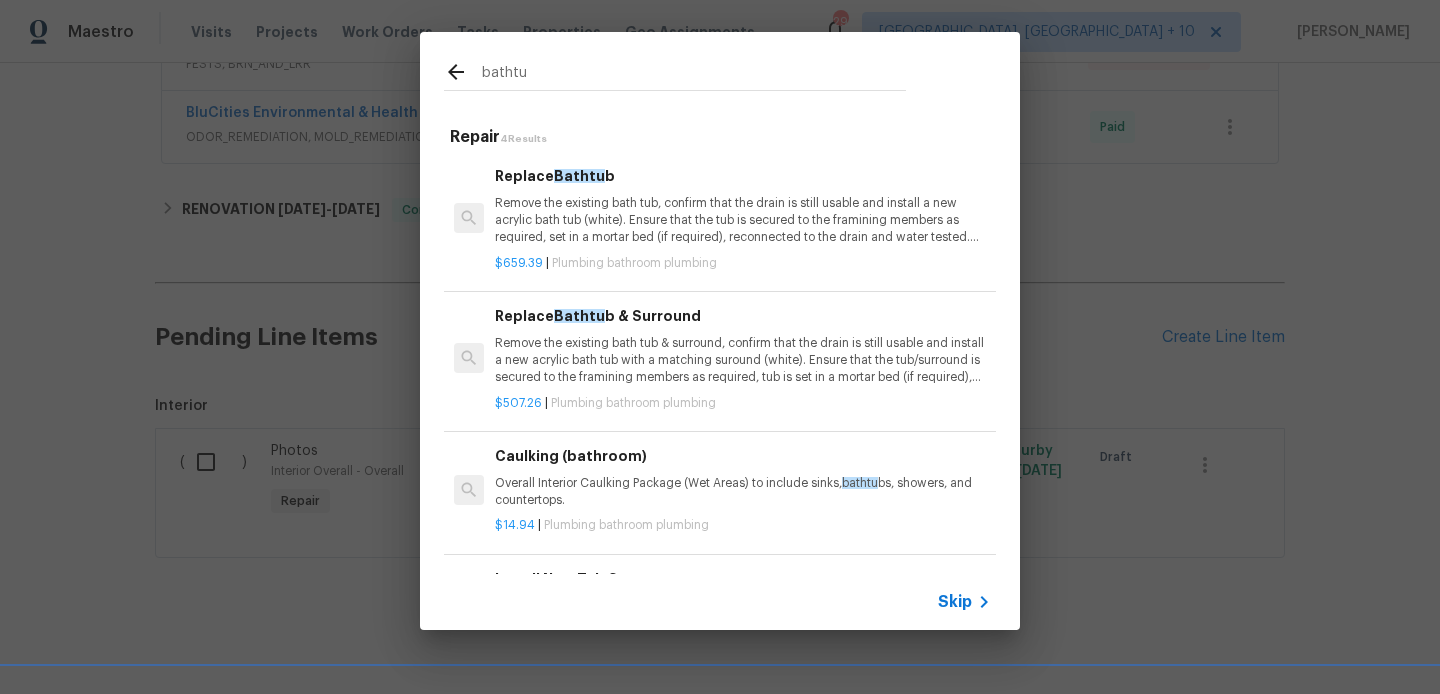click on "Remove the existing bath tub, confirm that the drain is still usable and install a new acrylic bath tub (white). Ensure that the tub is secured to the framining members as required, set in a mortar bed (if required), reconnected to the drain and water tested. Haul away and dispose of all debris." at bounding box center (743, 220) 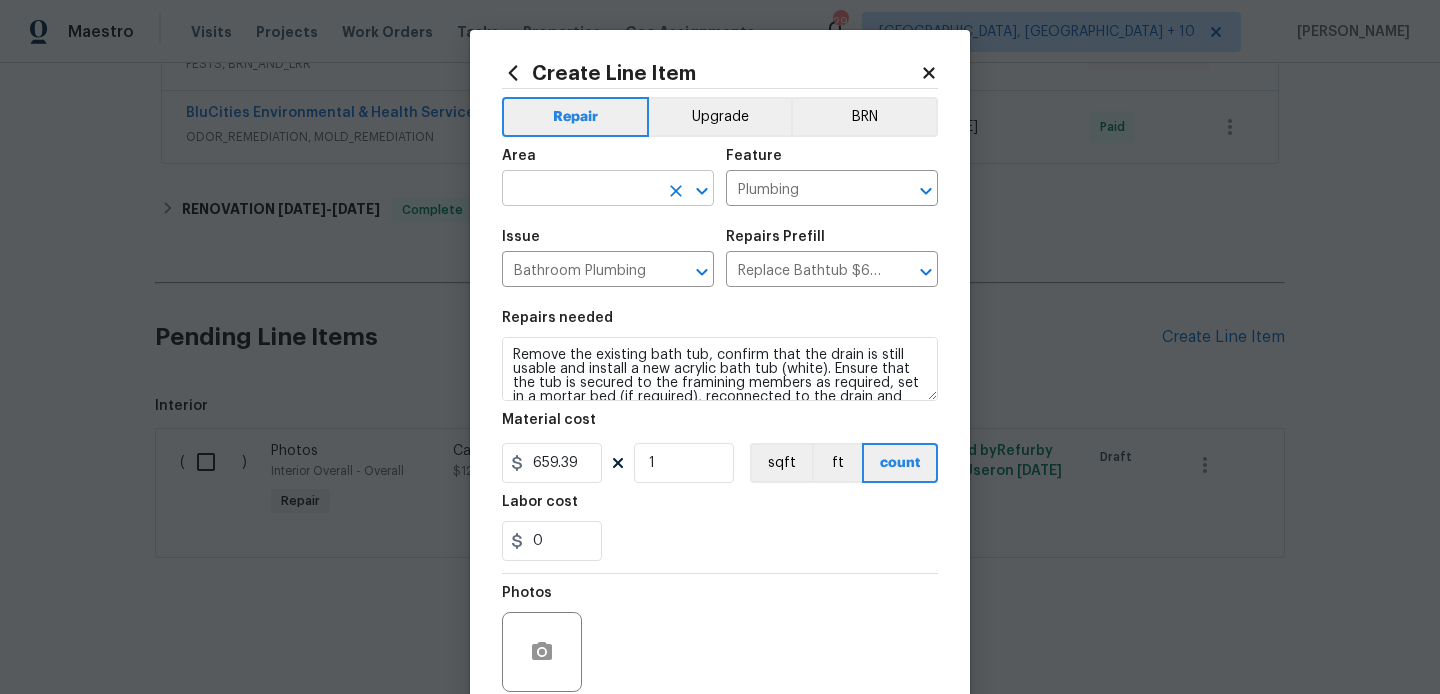 click at bounding box center (580, 190) 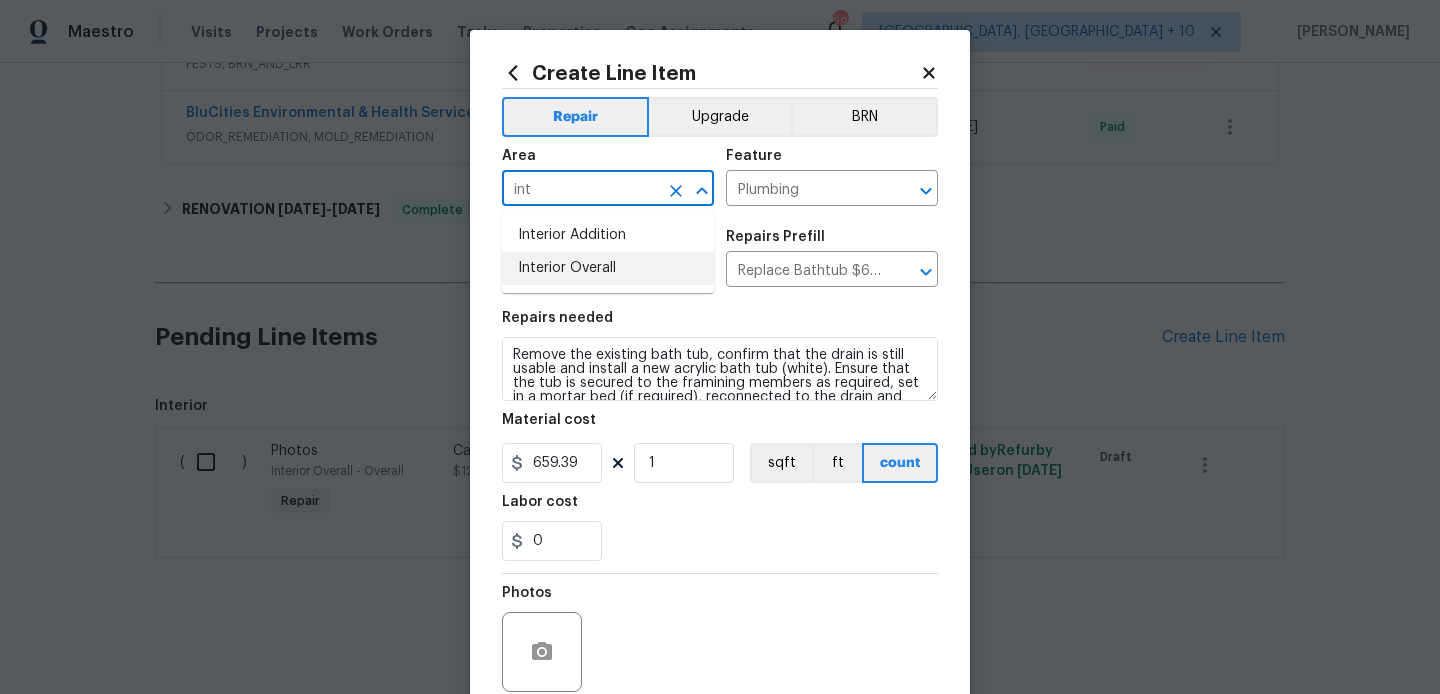 click on "Interior Overall" at bounding box center [608, 268] 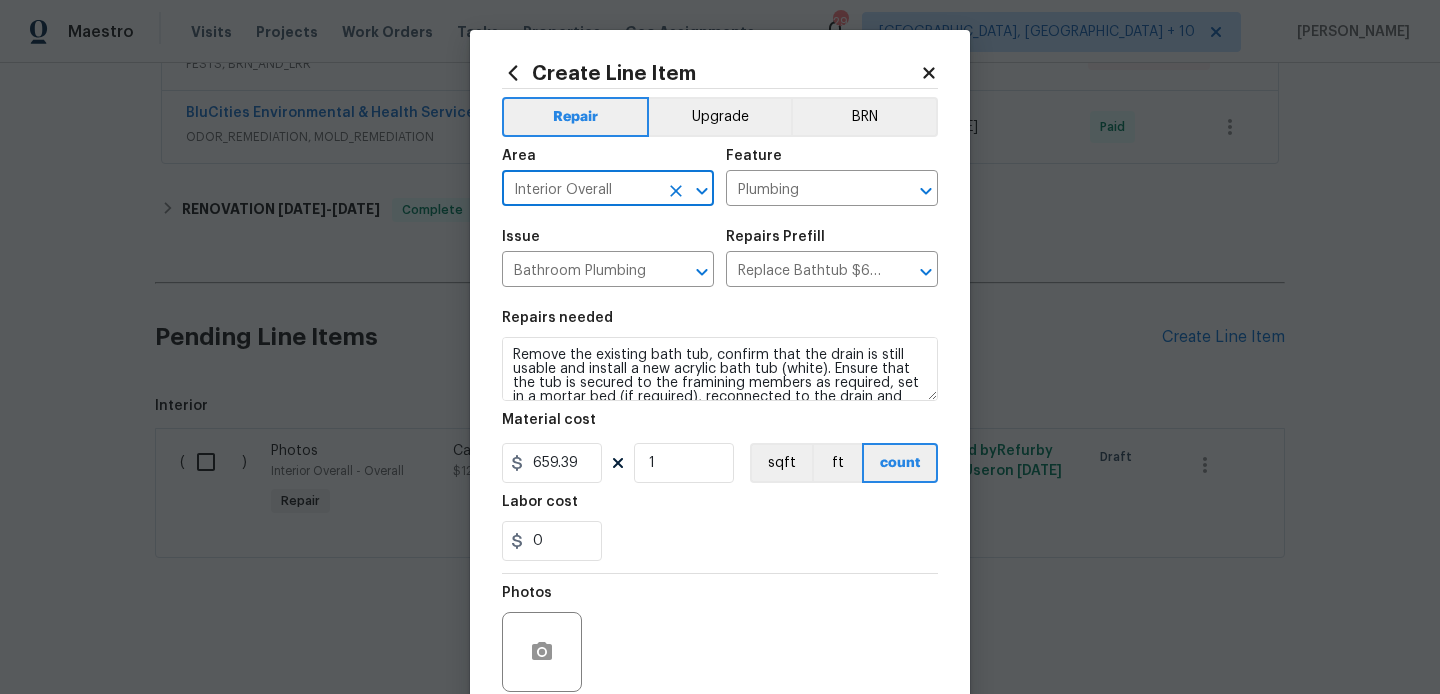 type on "Interior Overall" 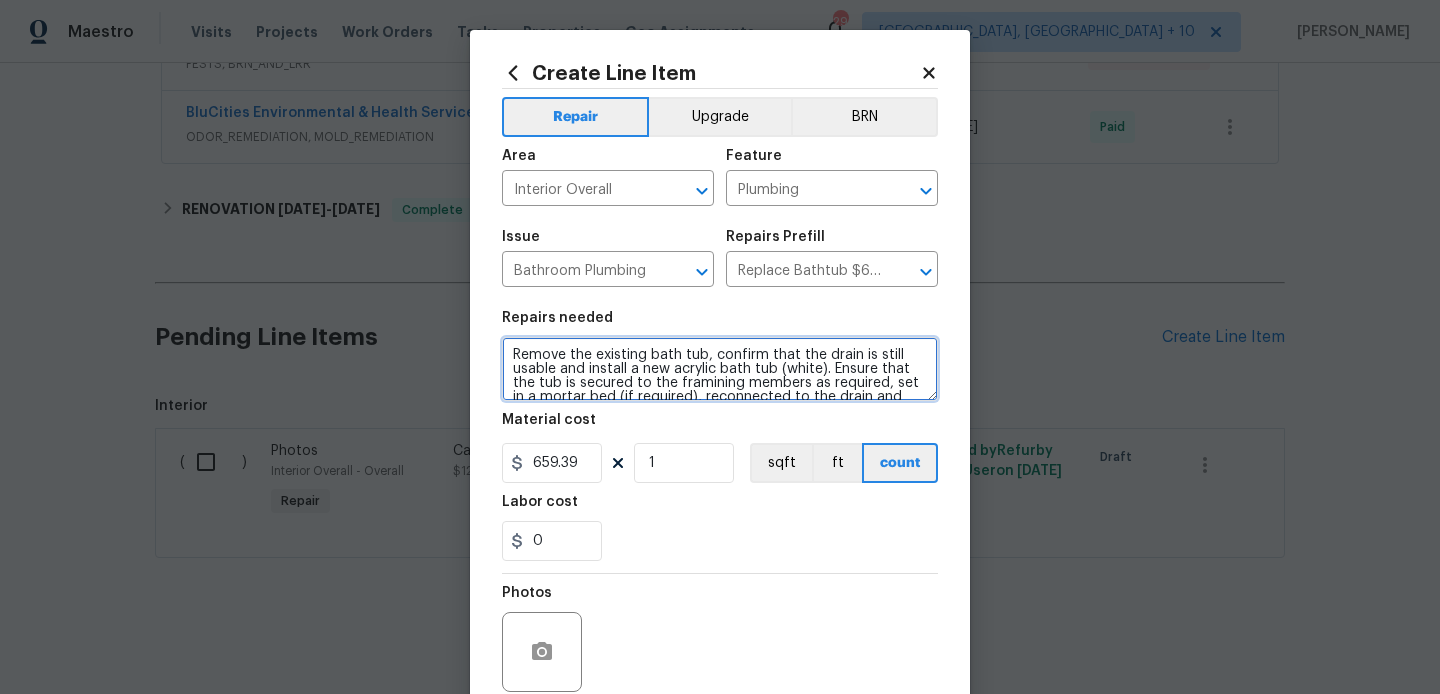 click on "Remove the existing bath tub, confirm that the drain is still usable and install a new acrylic bath tub (white). Ensure that the tub is secured to the framining members as required, set in a mortar bed (if required), reconnected to the drain and water tested. Haul away and dispose of all debris." at bounding box center [720, 369] 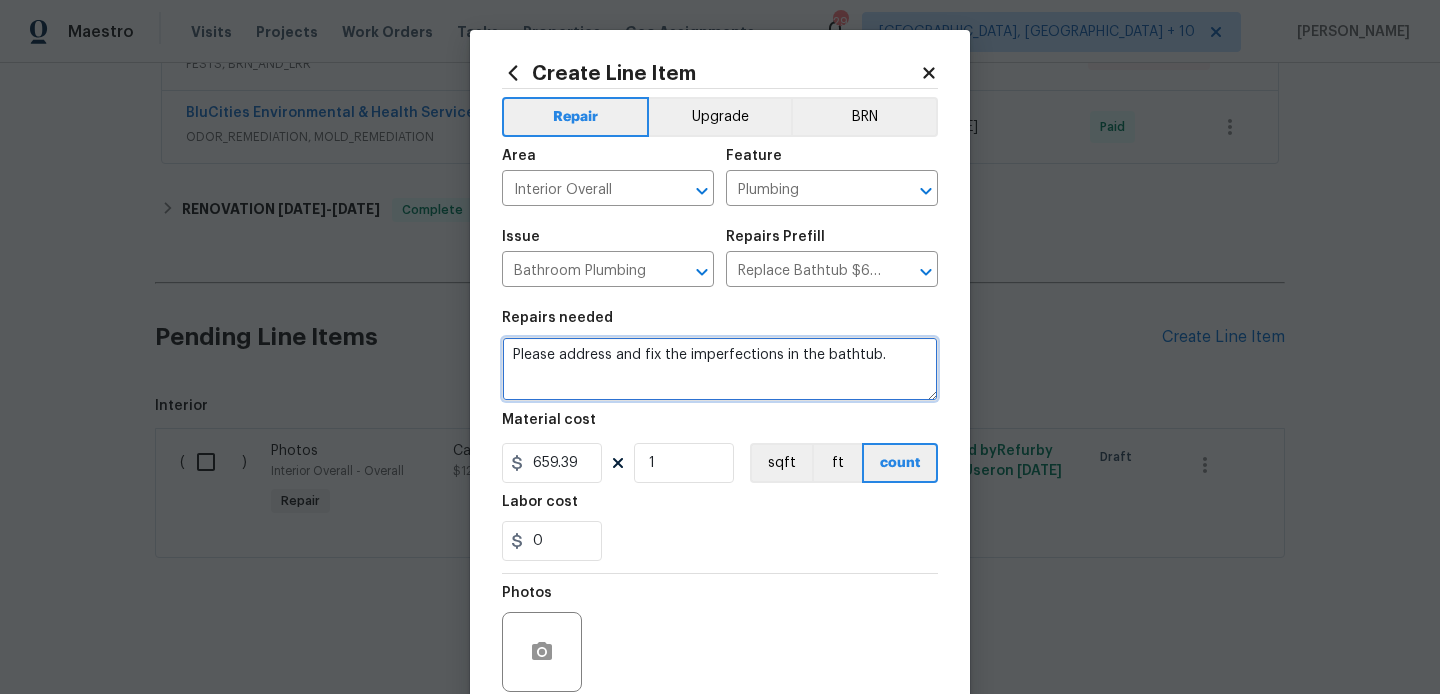 type on "Please address and fix the imperfections in the bathtub." 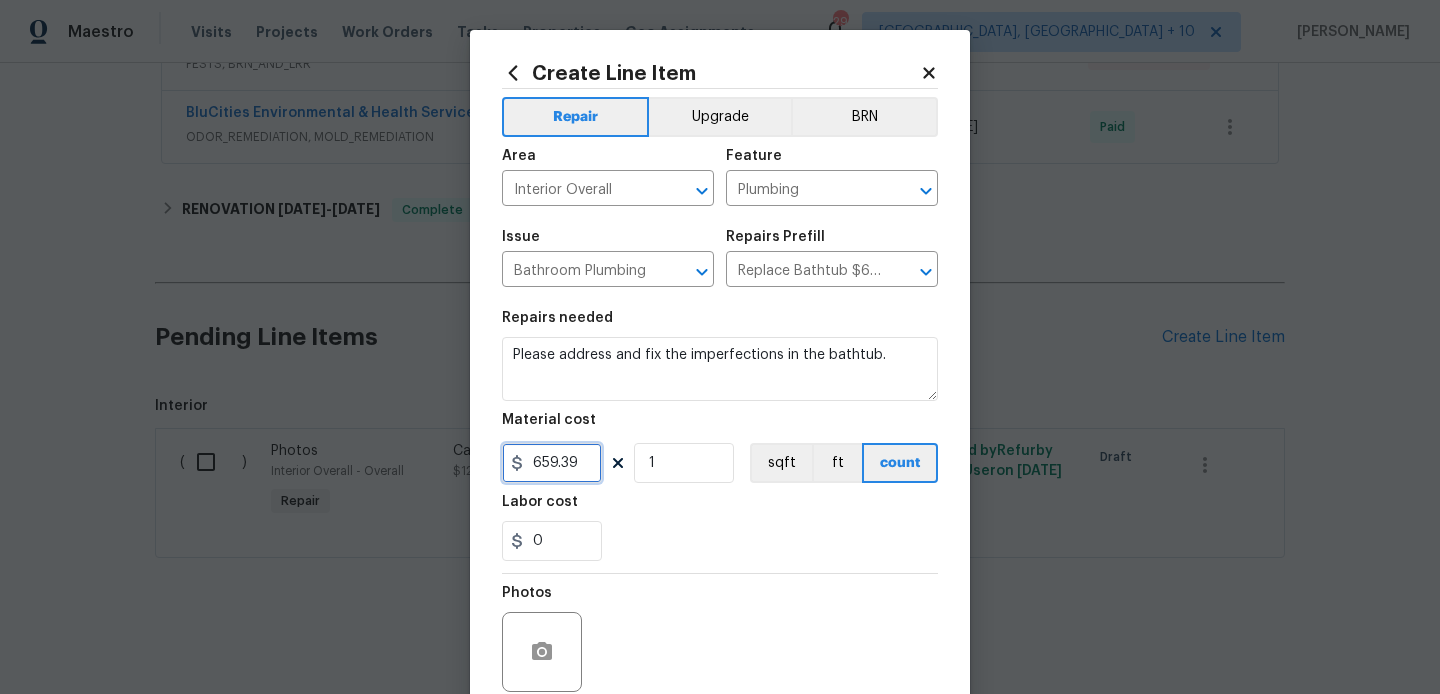 click on "659.39" at bounding box center [552, 463] 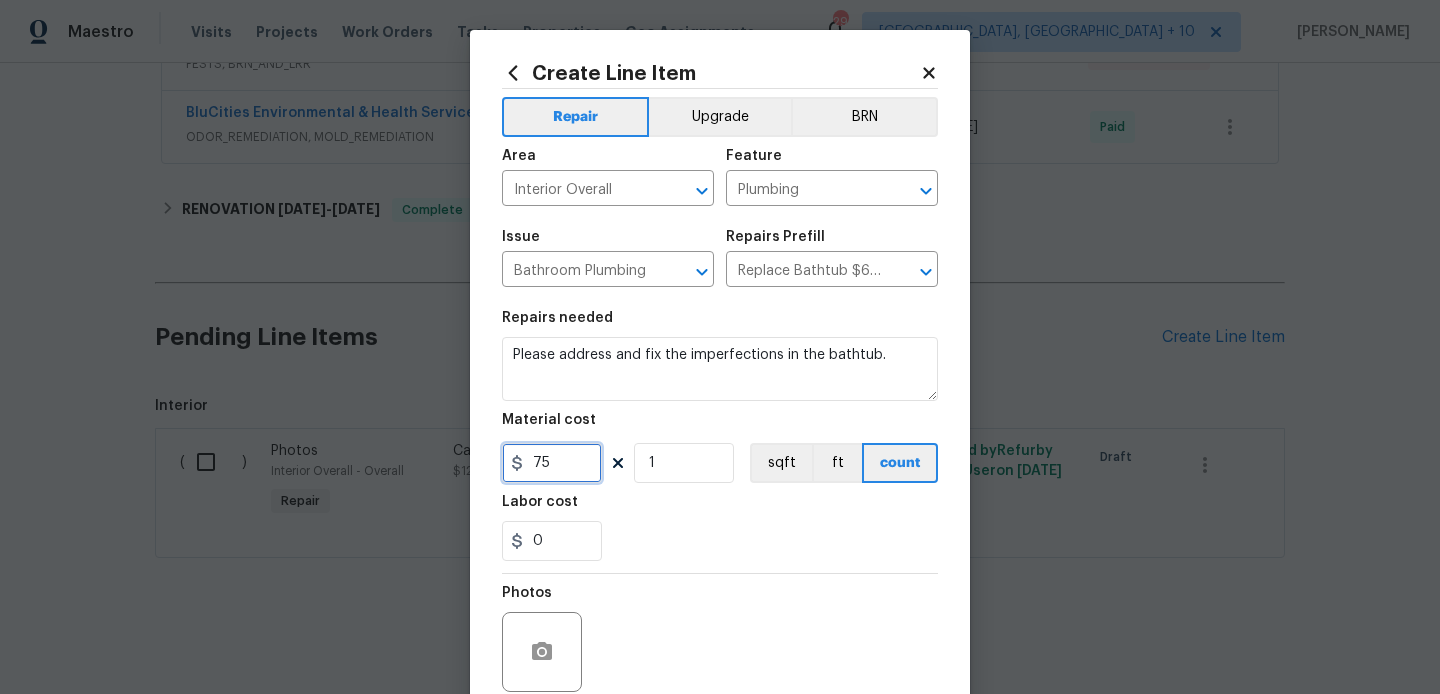scroll, scrollTop: 168, scrollLeft: 0, axis: vertical 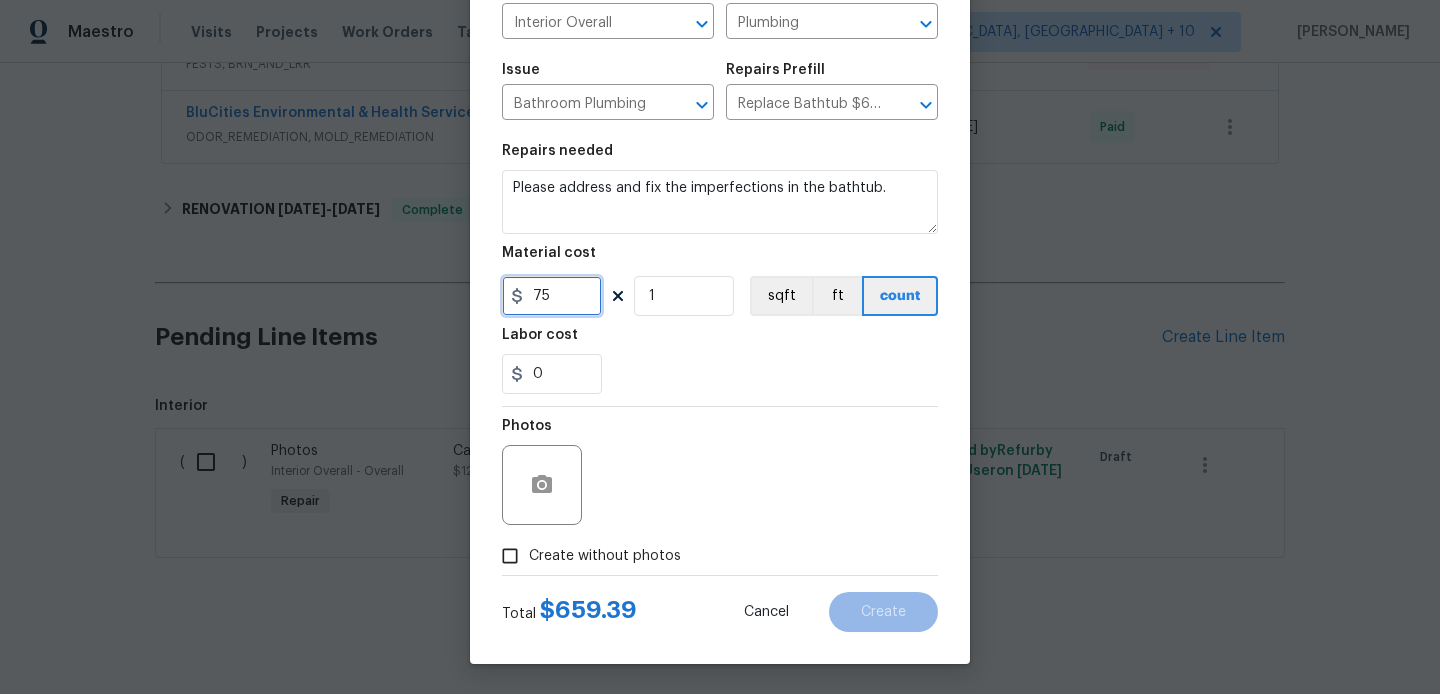type on "75" 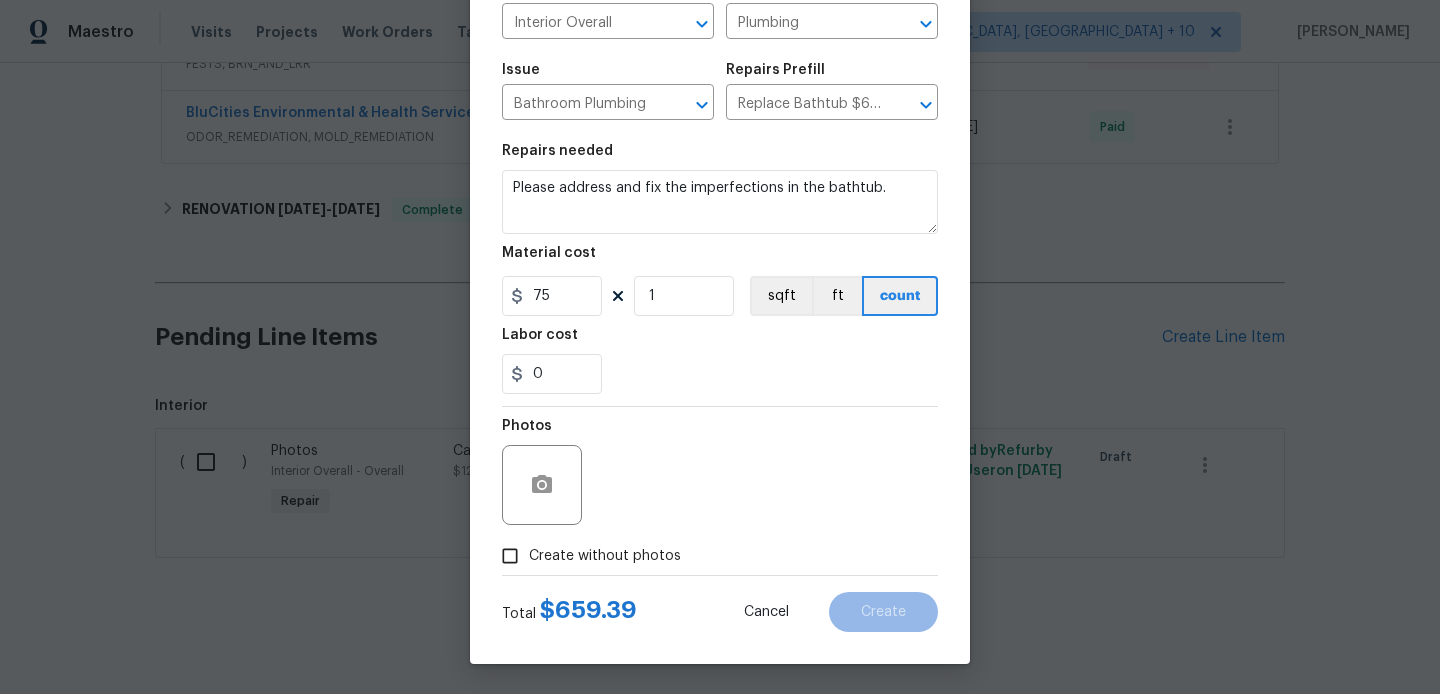 click on "Create without photos" at bounding box center [605, 556] 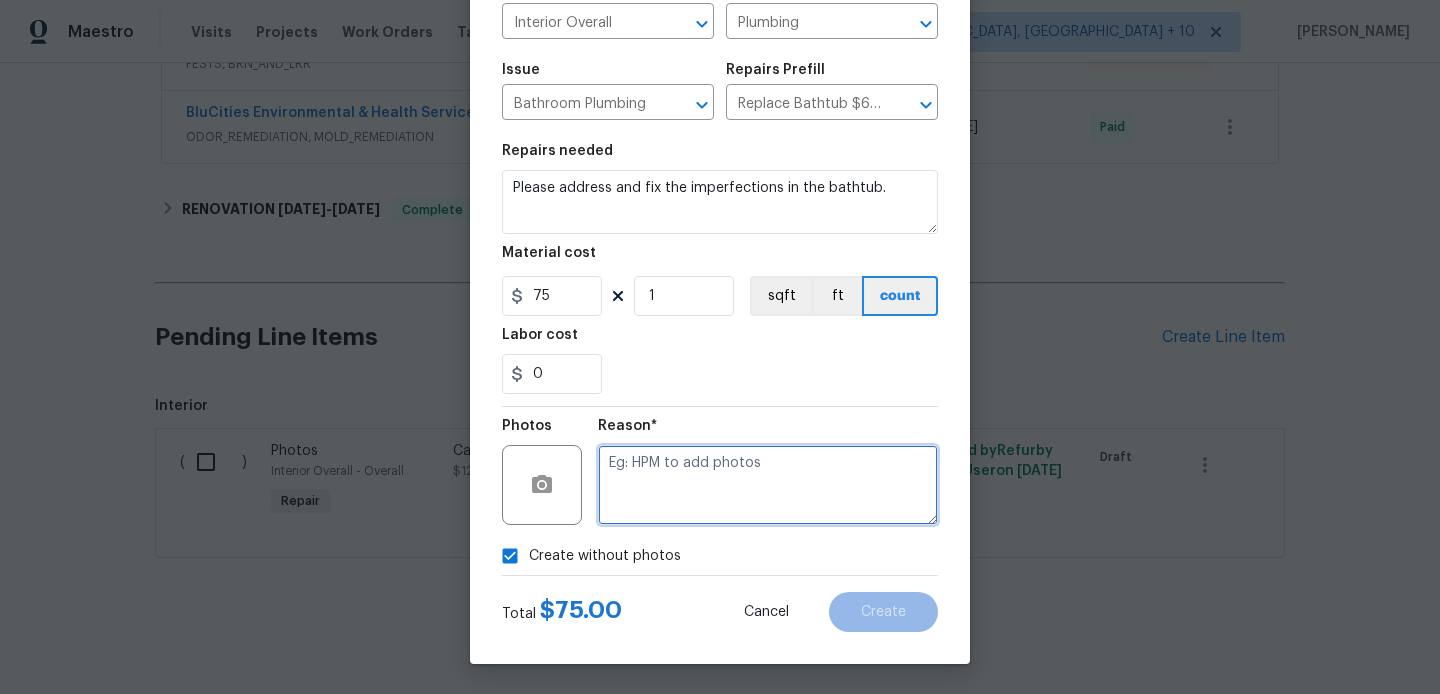 click at bounding box center [768, 485] 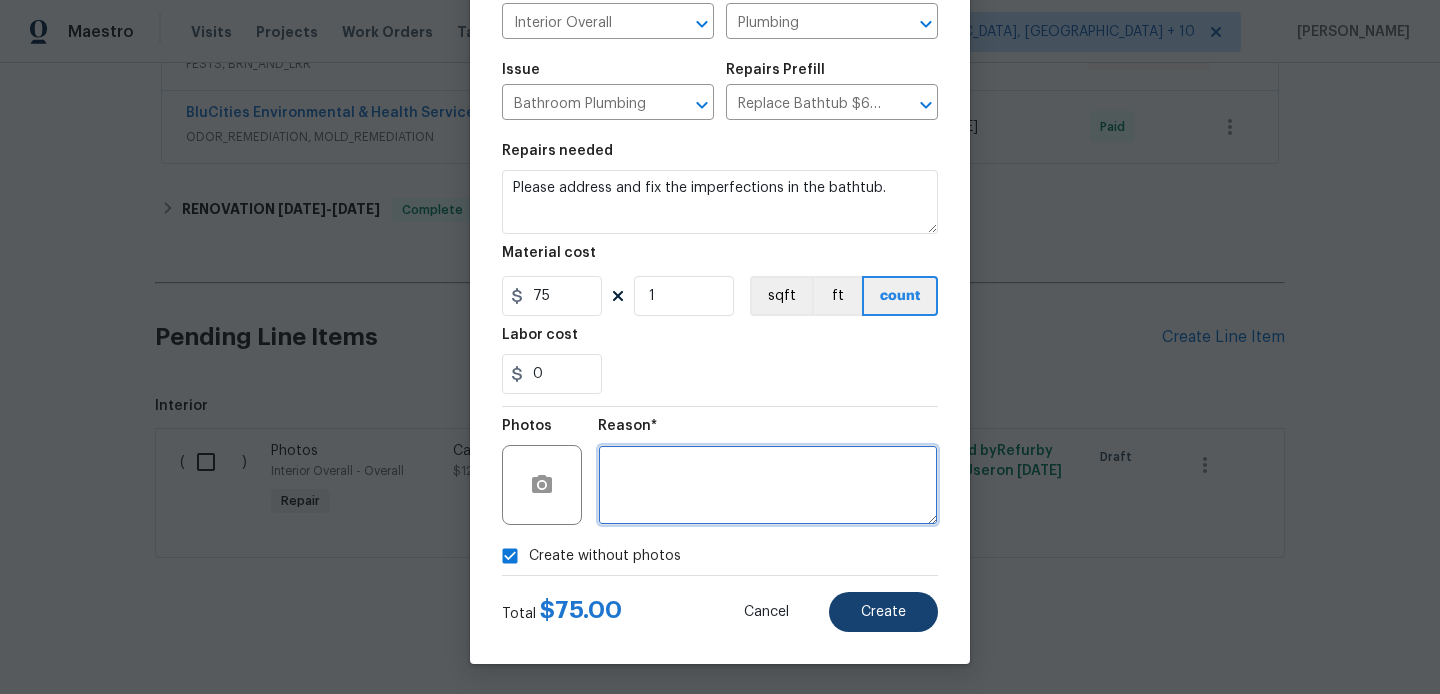 type 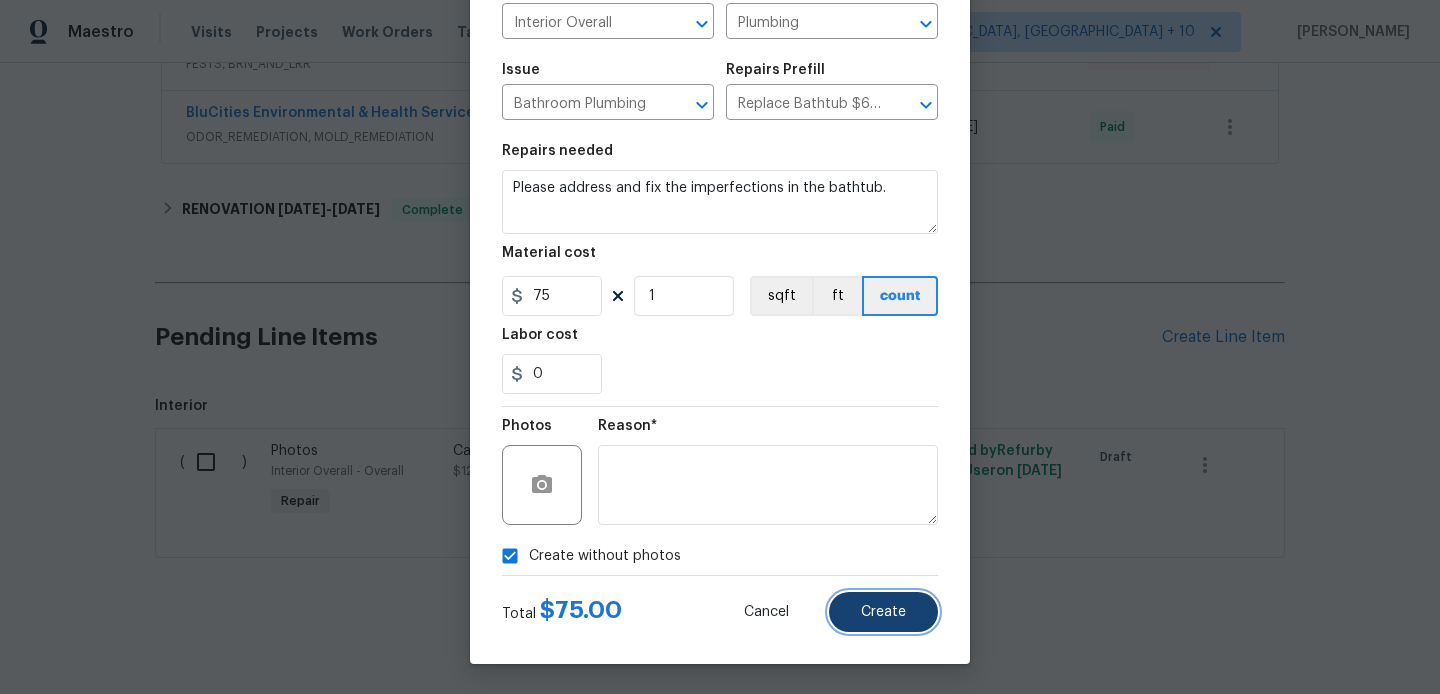 click on "Create" at bounding box center [883, 612] 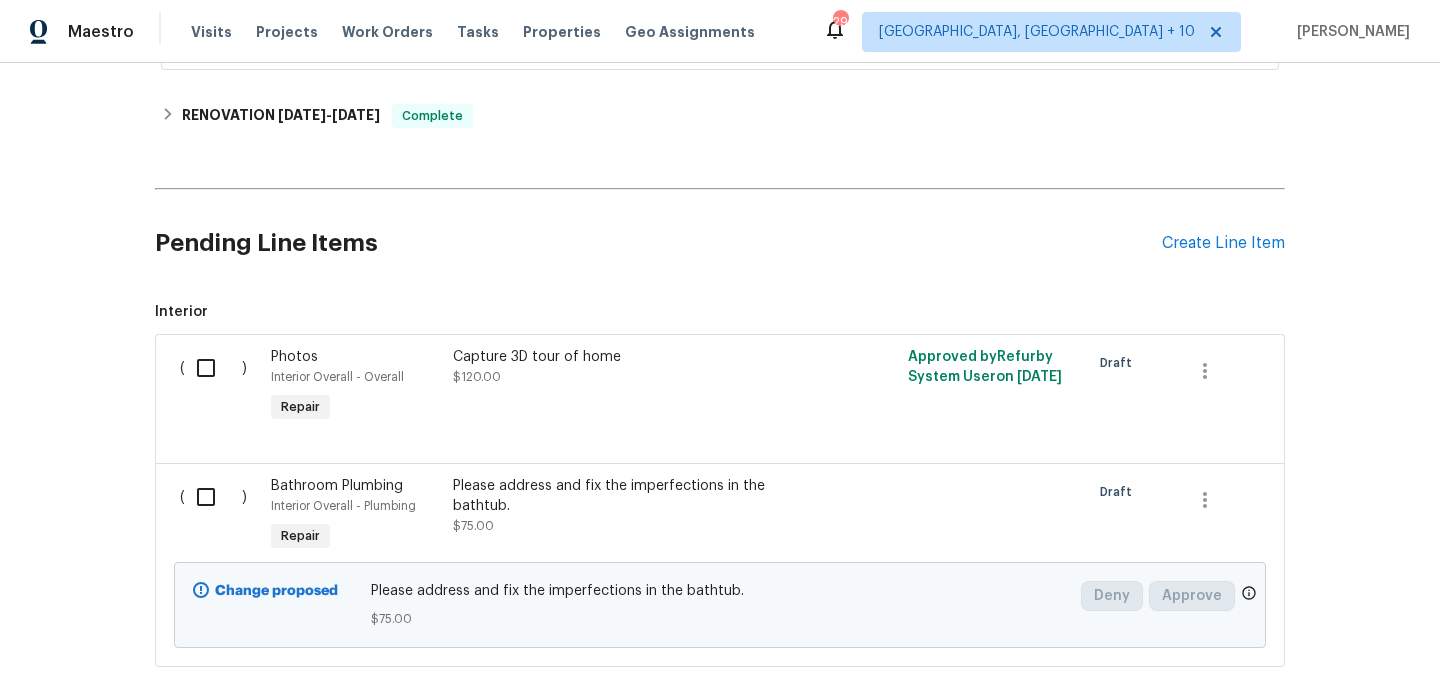 scroll, scrollTop: 522, scrollLeft: 0, axis: vertical 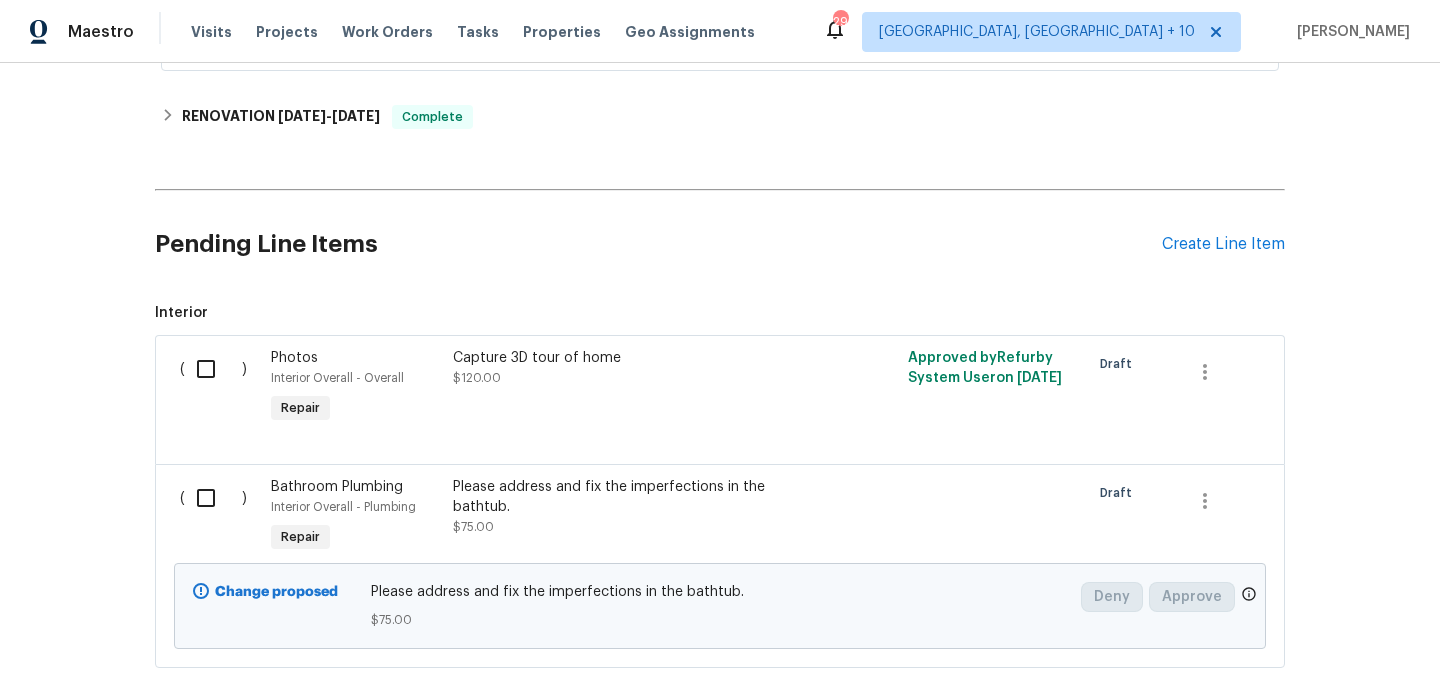 click at bounding box center [213, 498] 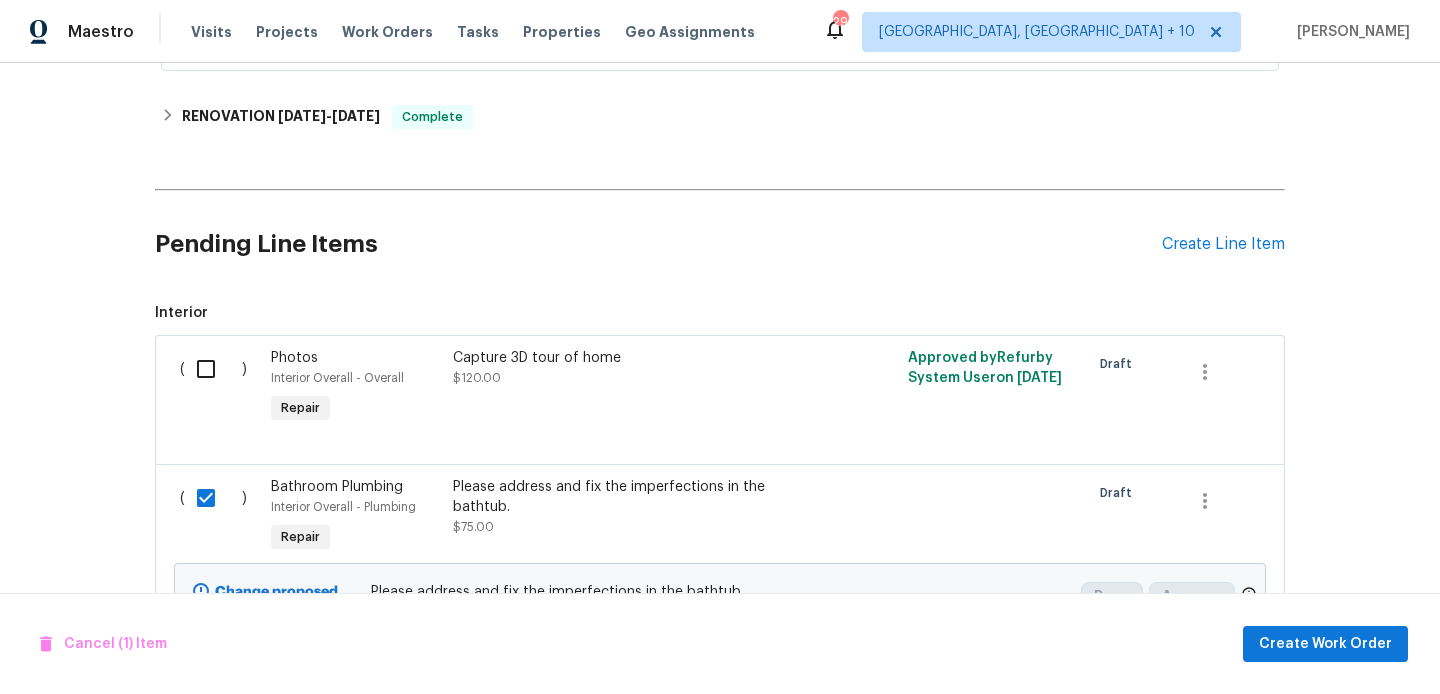 scroll, scrollTop: 603, scrollLeft: 0, axis: vertical 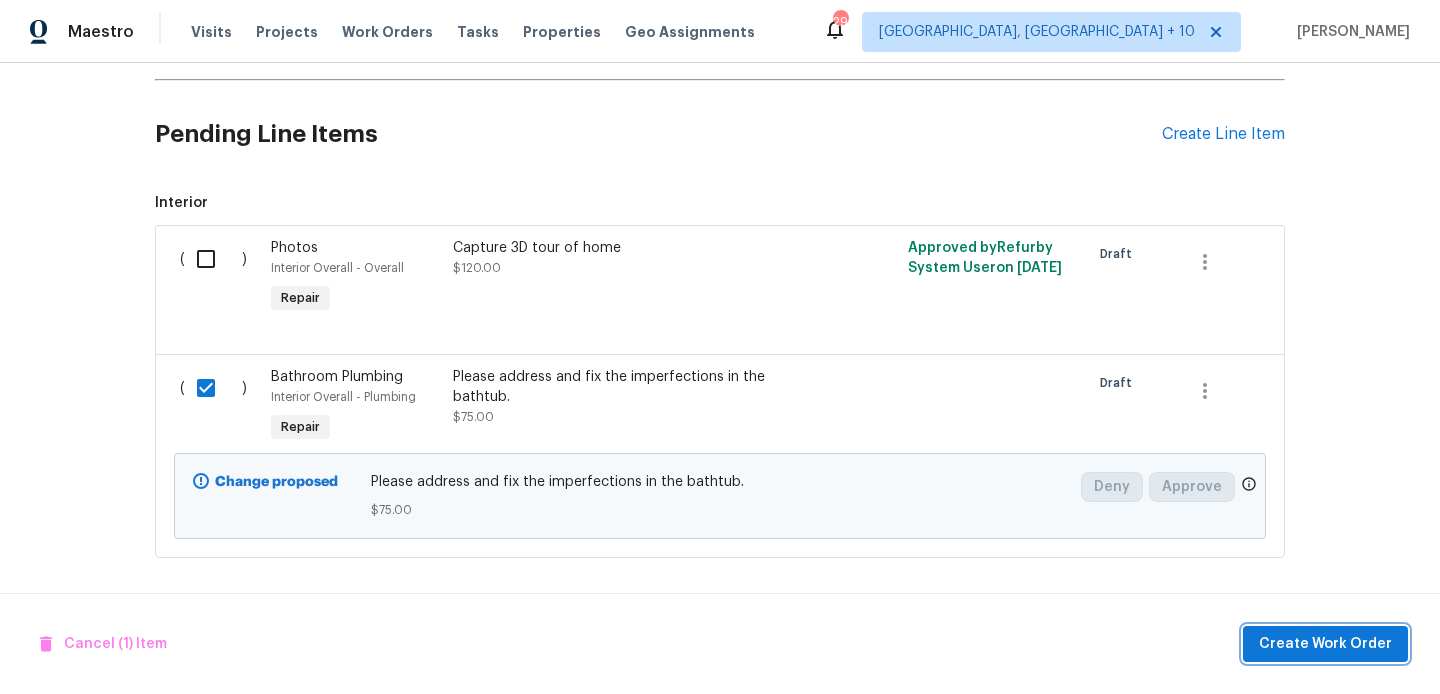 click on "Create Work Order" at bounding box center [1325, 644] 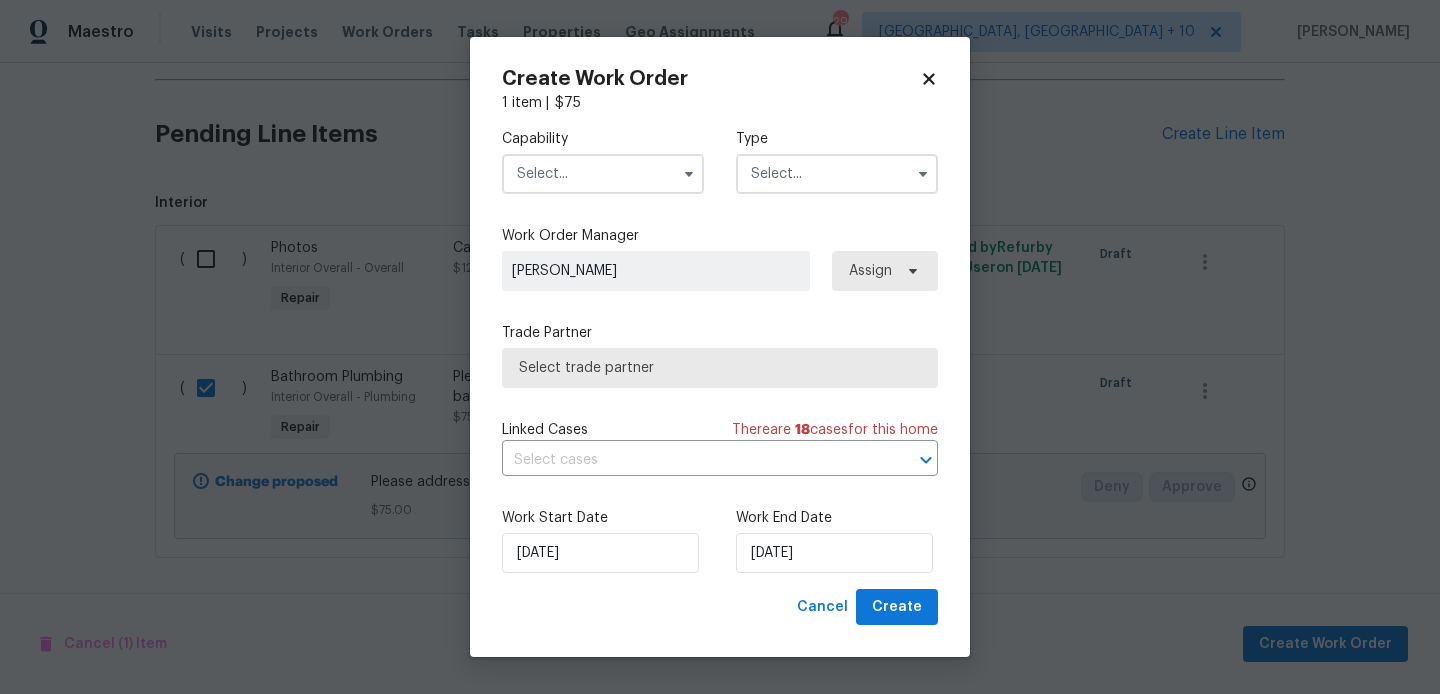 click at bounding box center [603, 174] 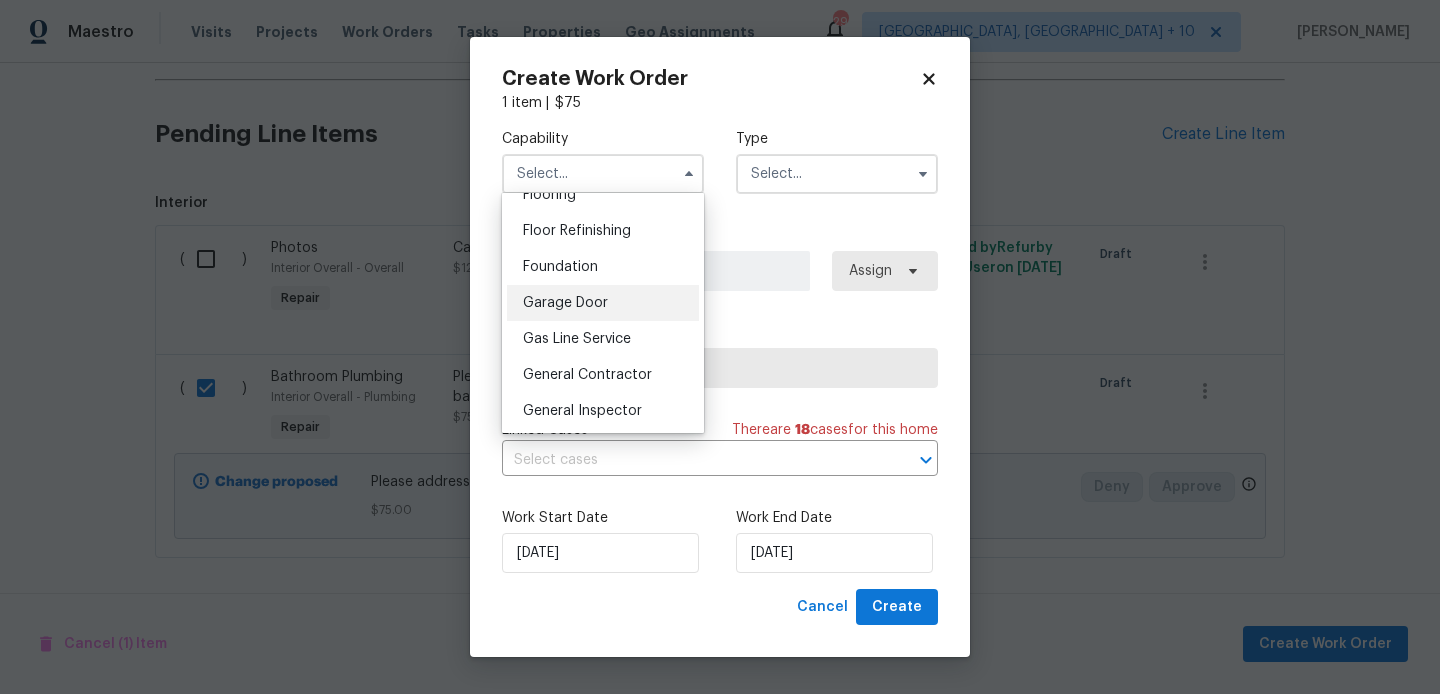 scroll, scrollTop: 935, scrollLeft: 0, axis: vertical 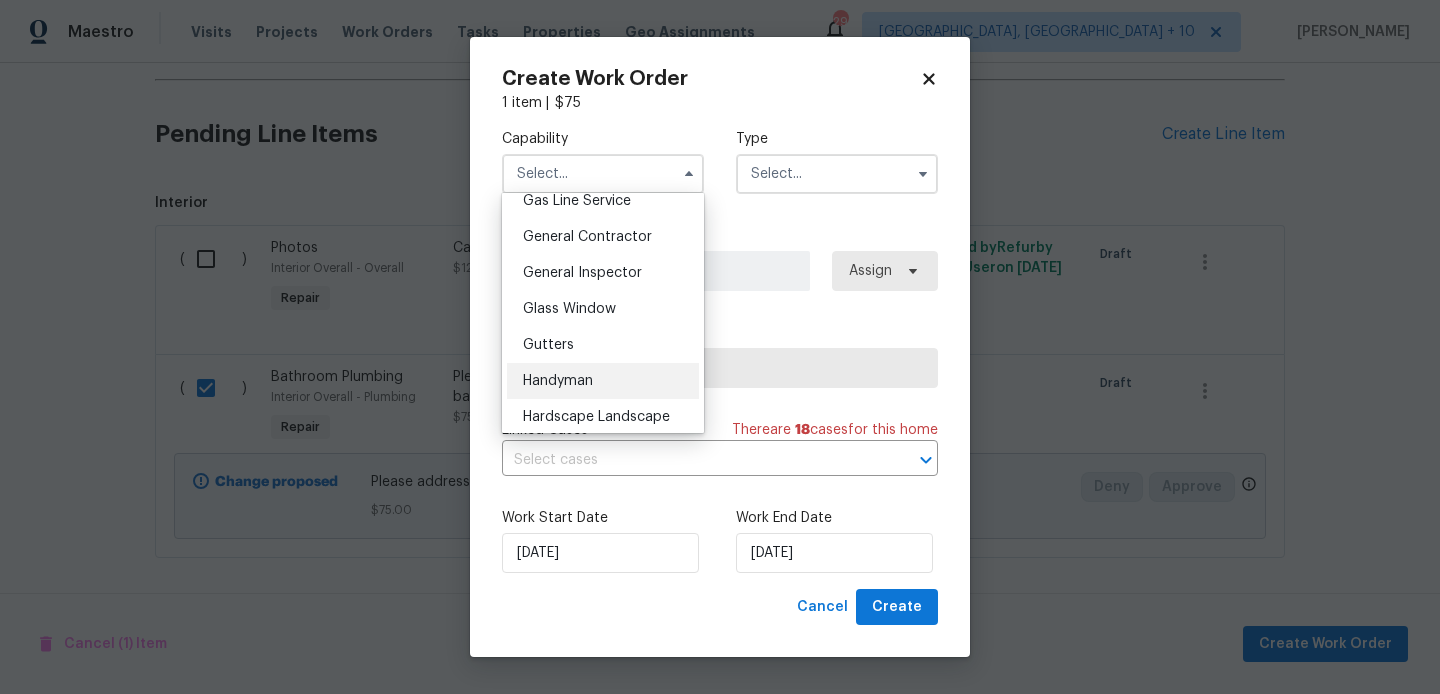 click on "Handyman" at bounding box center (603, 381) 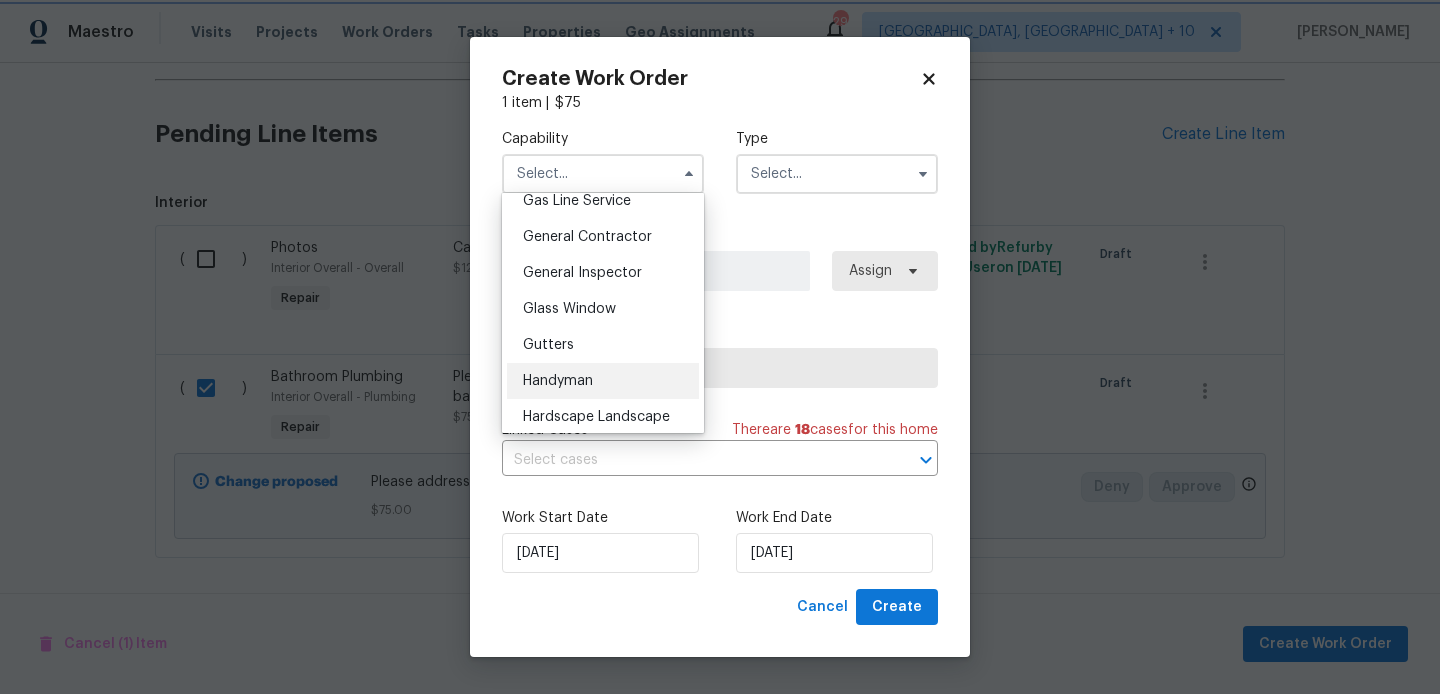 type on "Handyman" 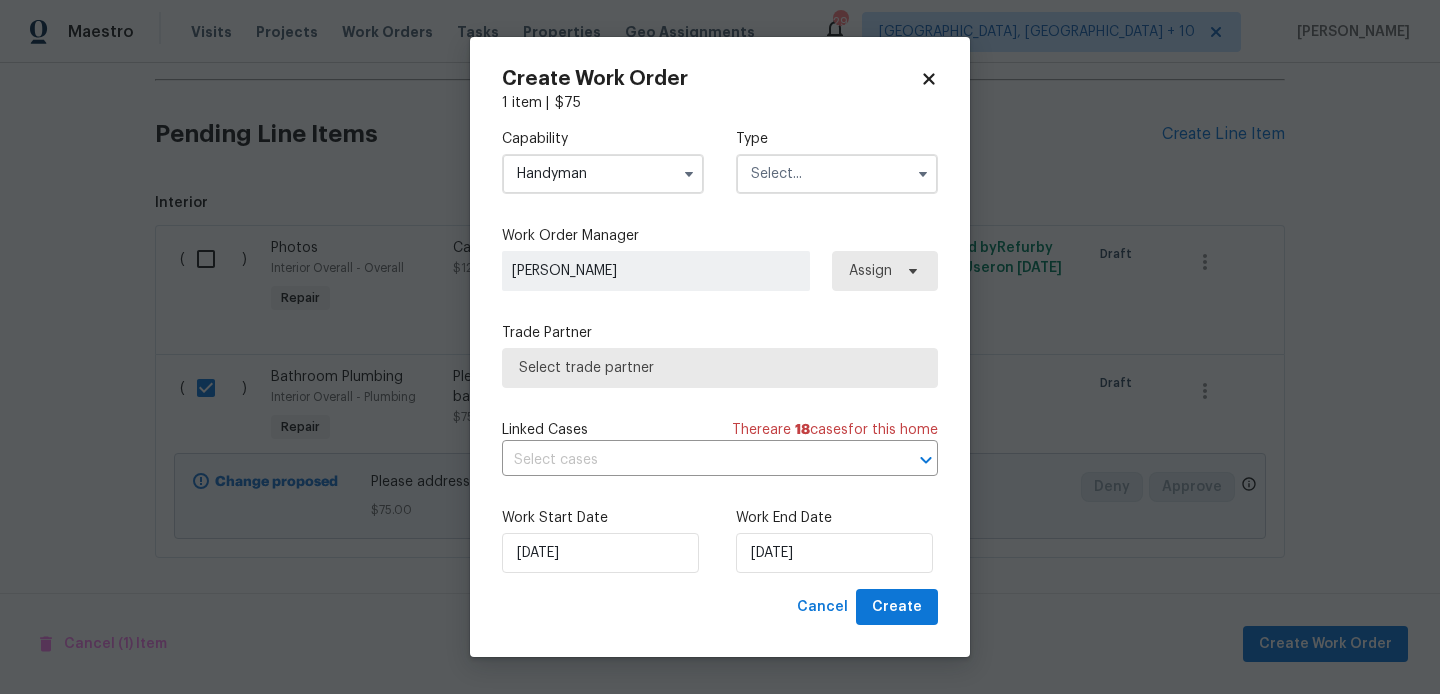 click at bounding box center [837, 174] 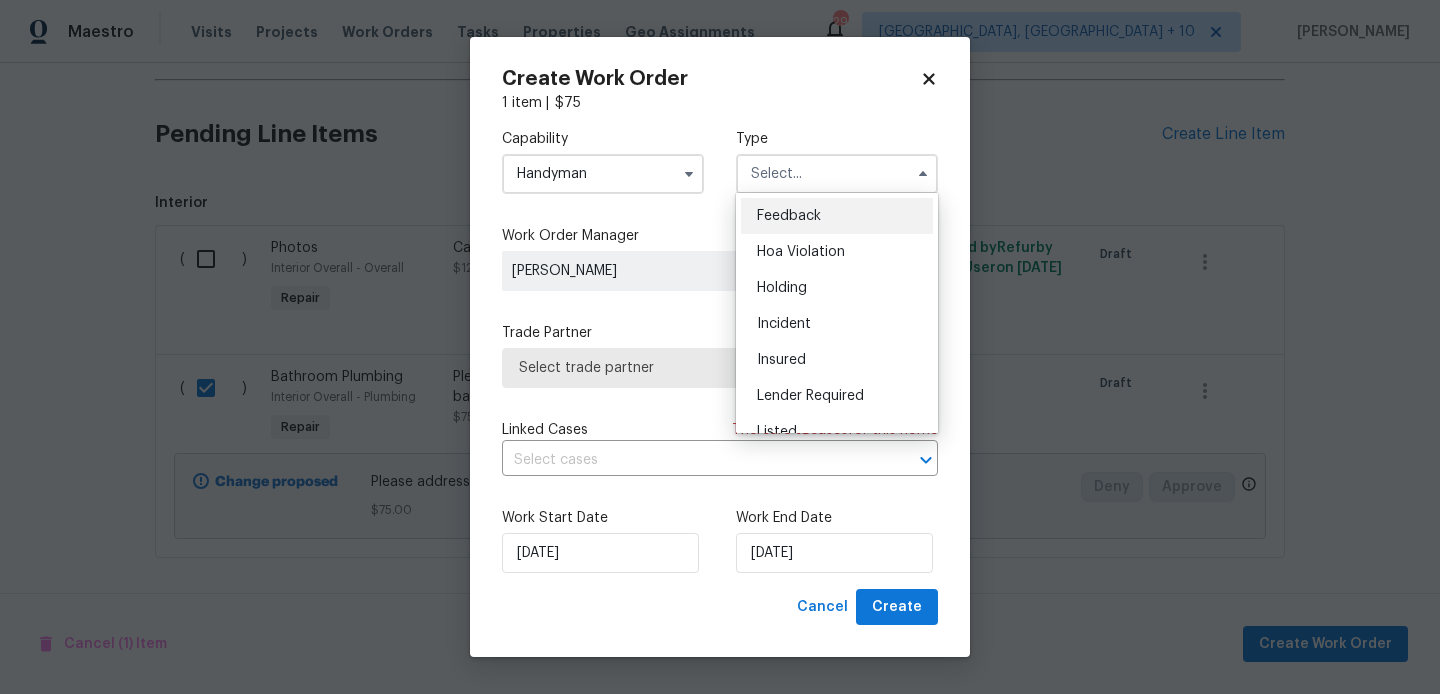 click on "Feedback" at bounding box center (837, 216) 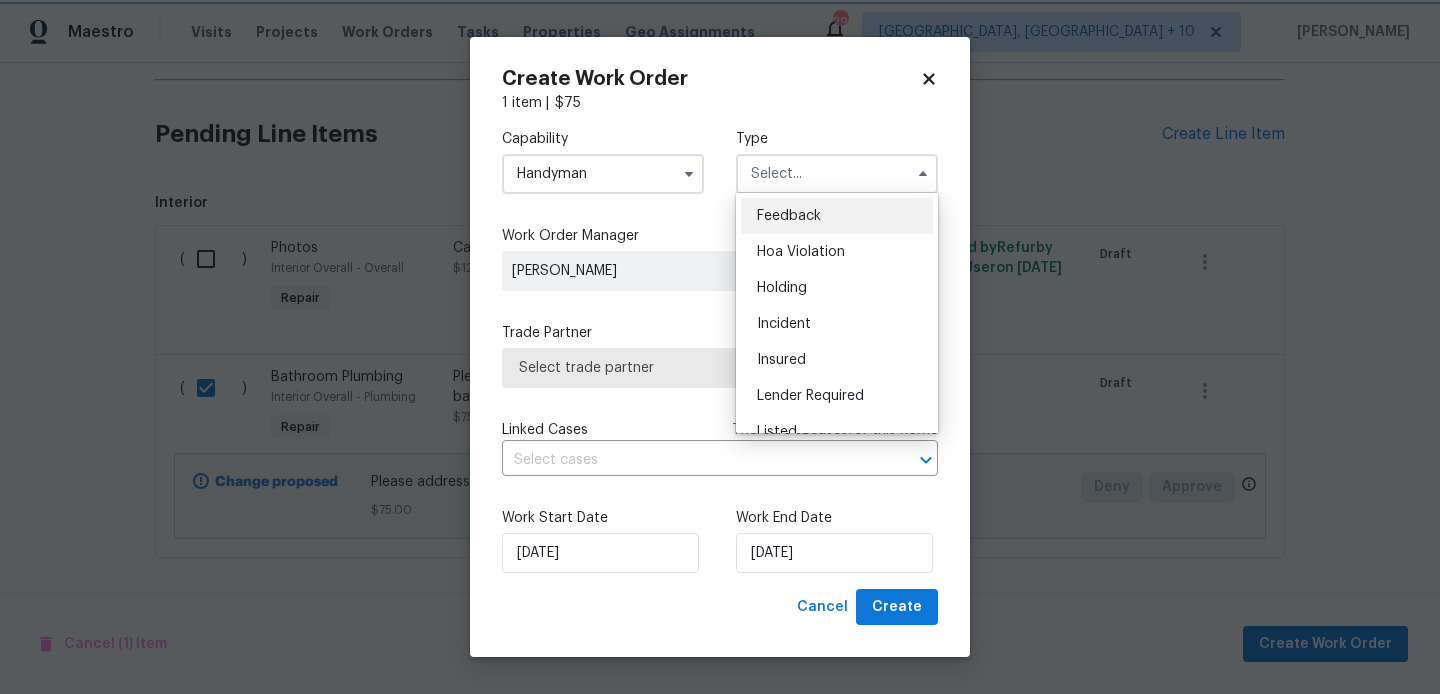 type on "Feedback" 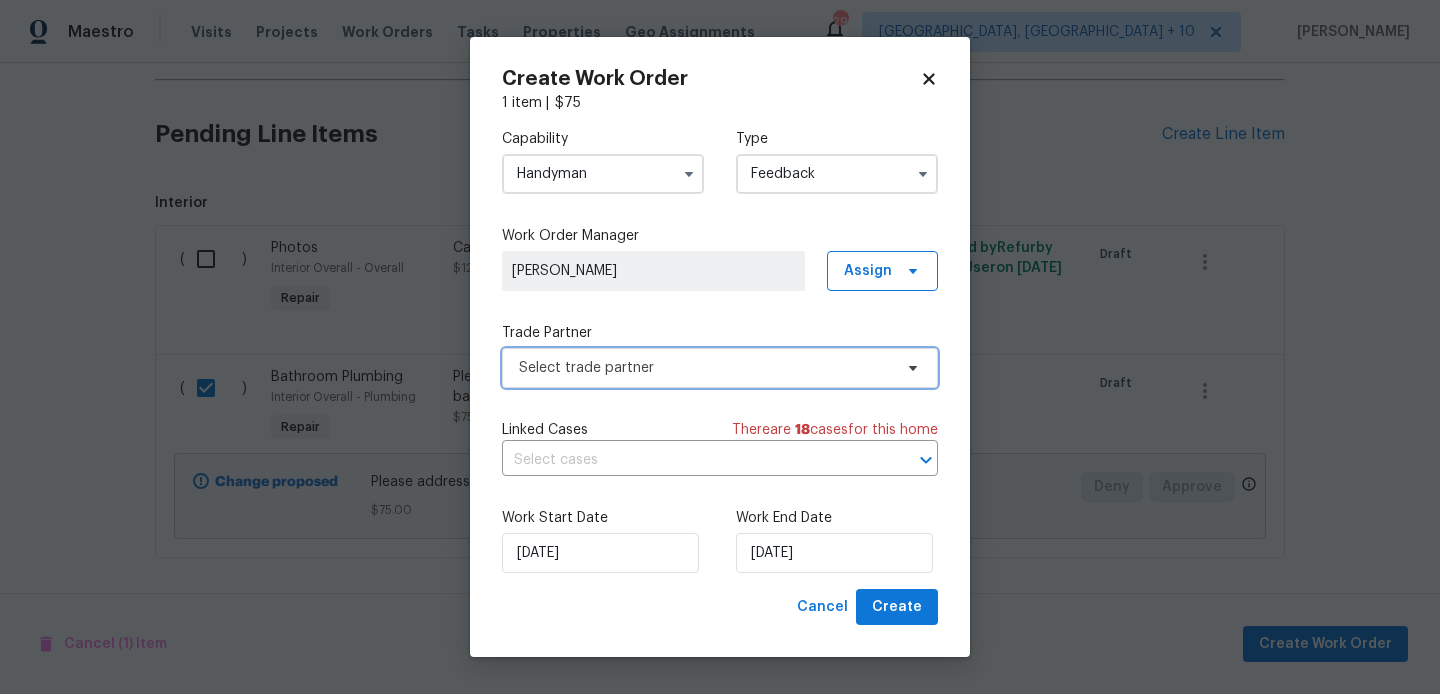 click on "Select trade partner" at bounding box center (705, 368) 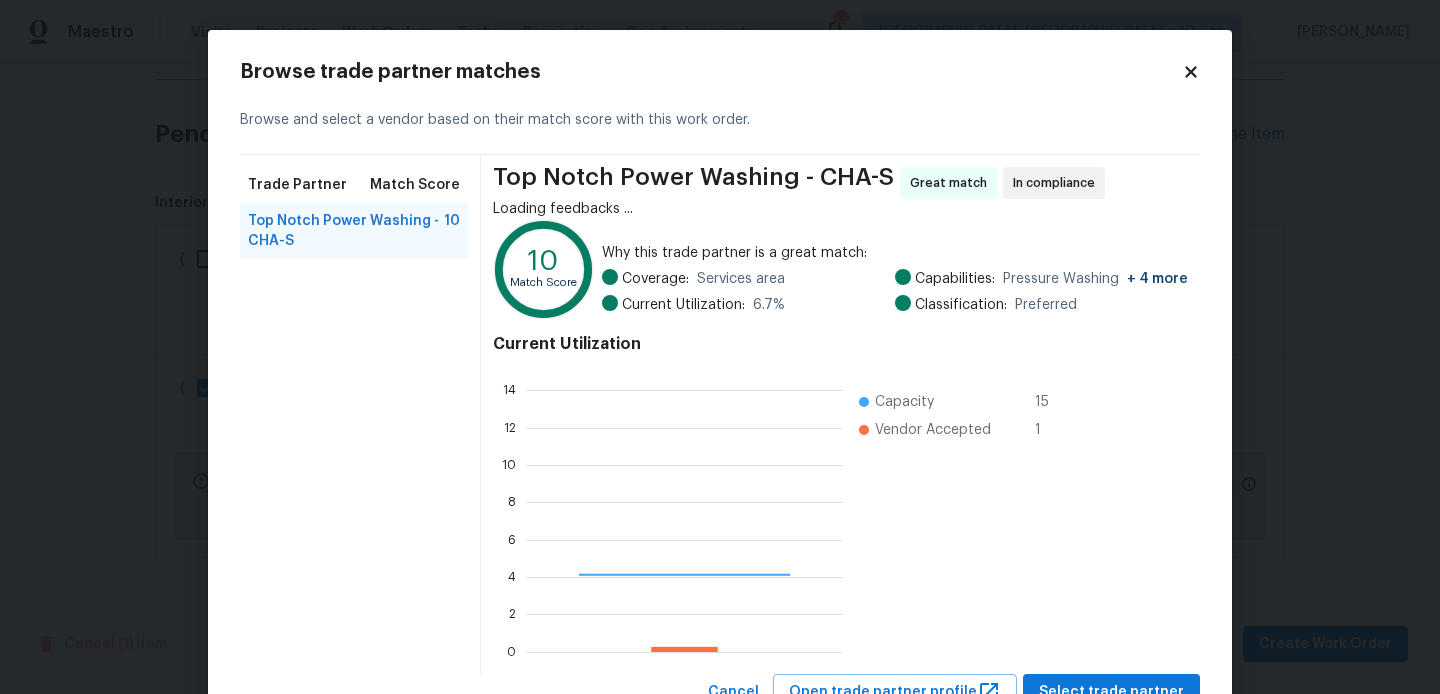 scroll, scrollTop: 2, scrollLeft: 2, axis: both 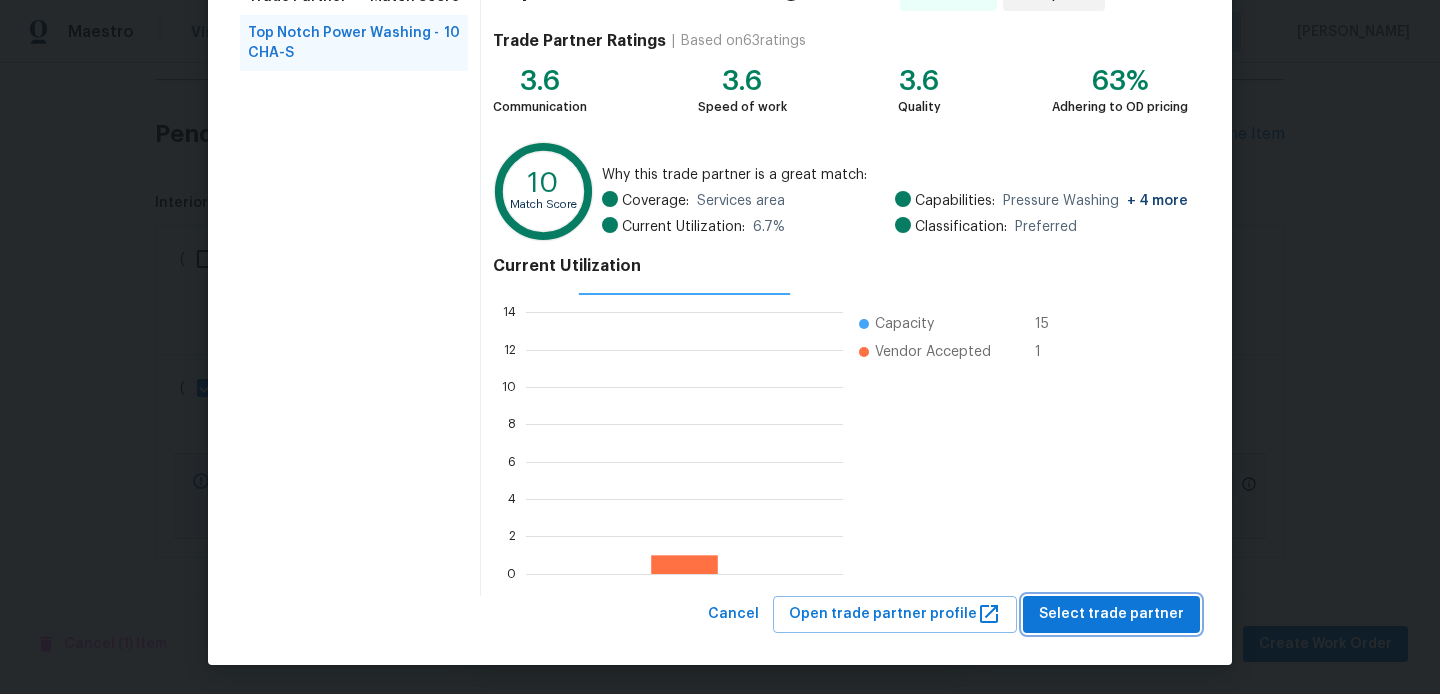 click on "Select trade partner" at bounding box center [1111, 614] 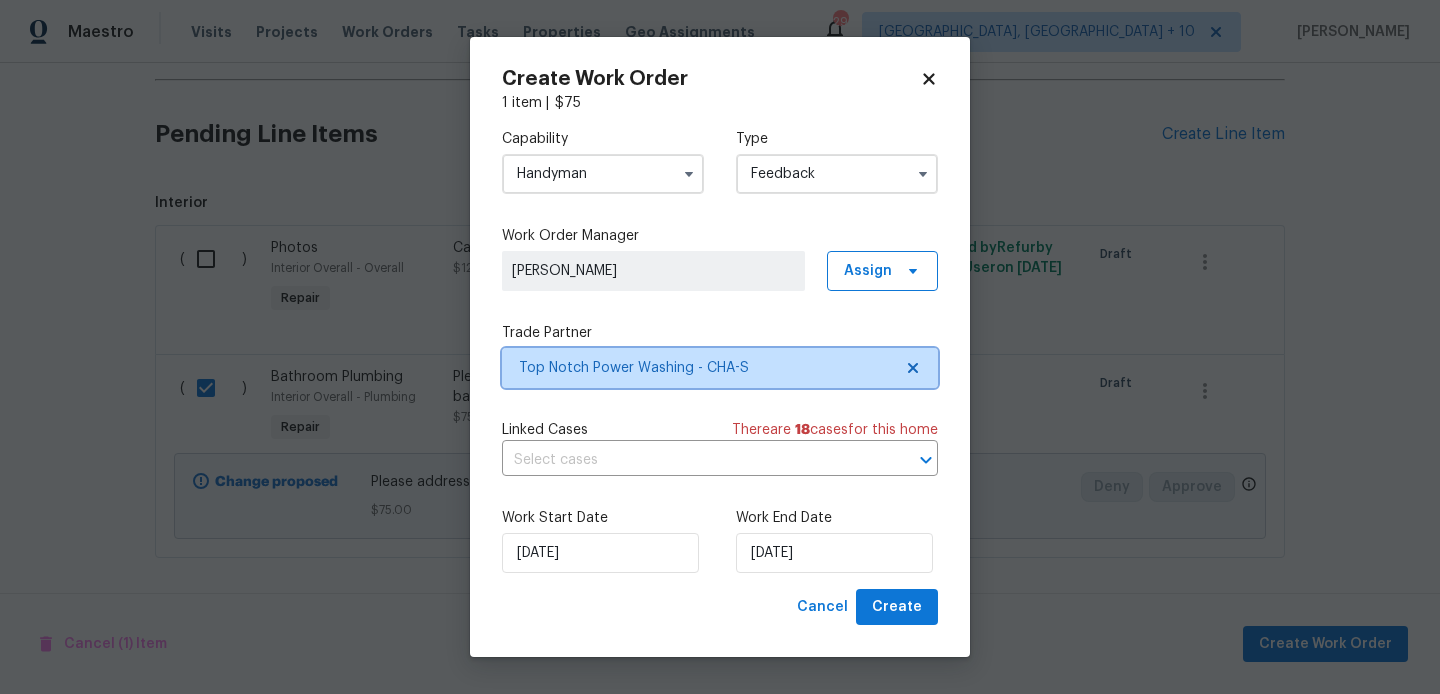 scroll, scrollTop: 0, scrollLeft: 0, axis: both 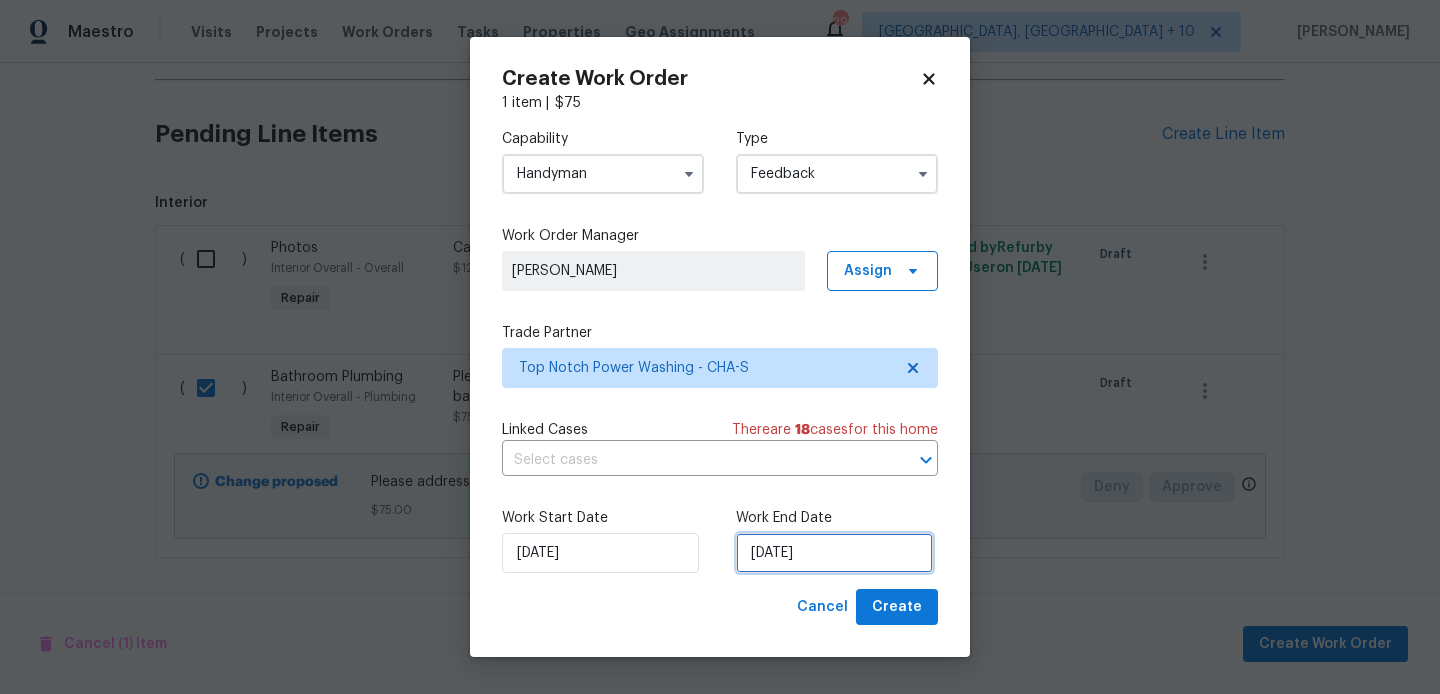 click on "[DATE]" at bounding box center (834, 553) 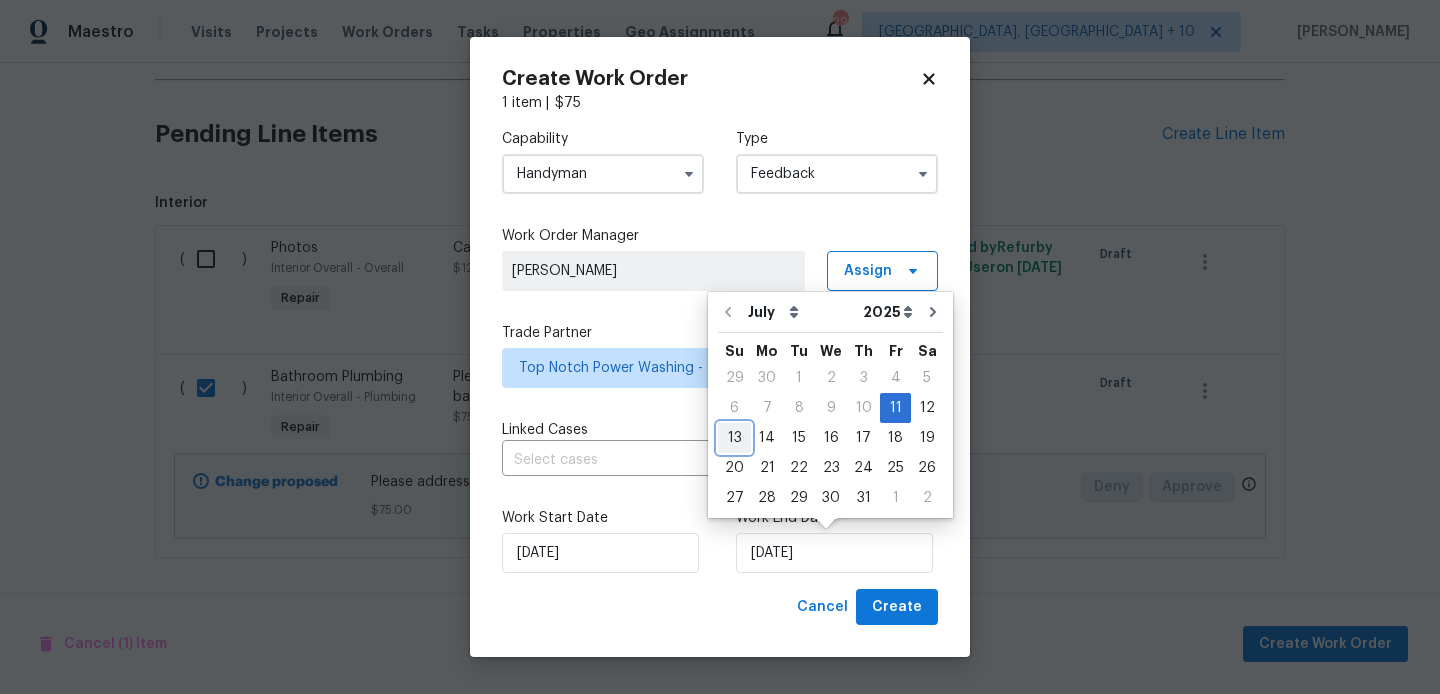 click on "13" at bounding box center [734, 438] 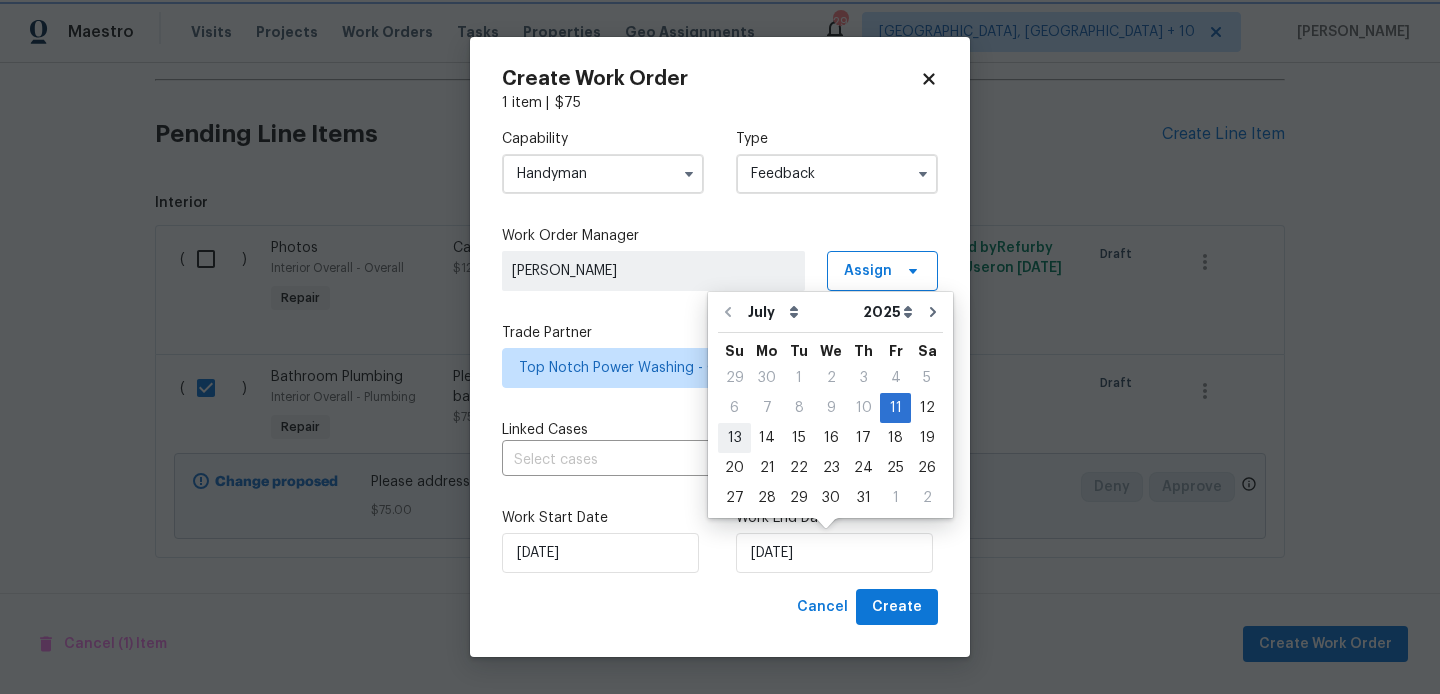 type on "[DATE]" 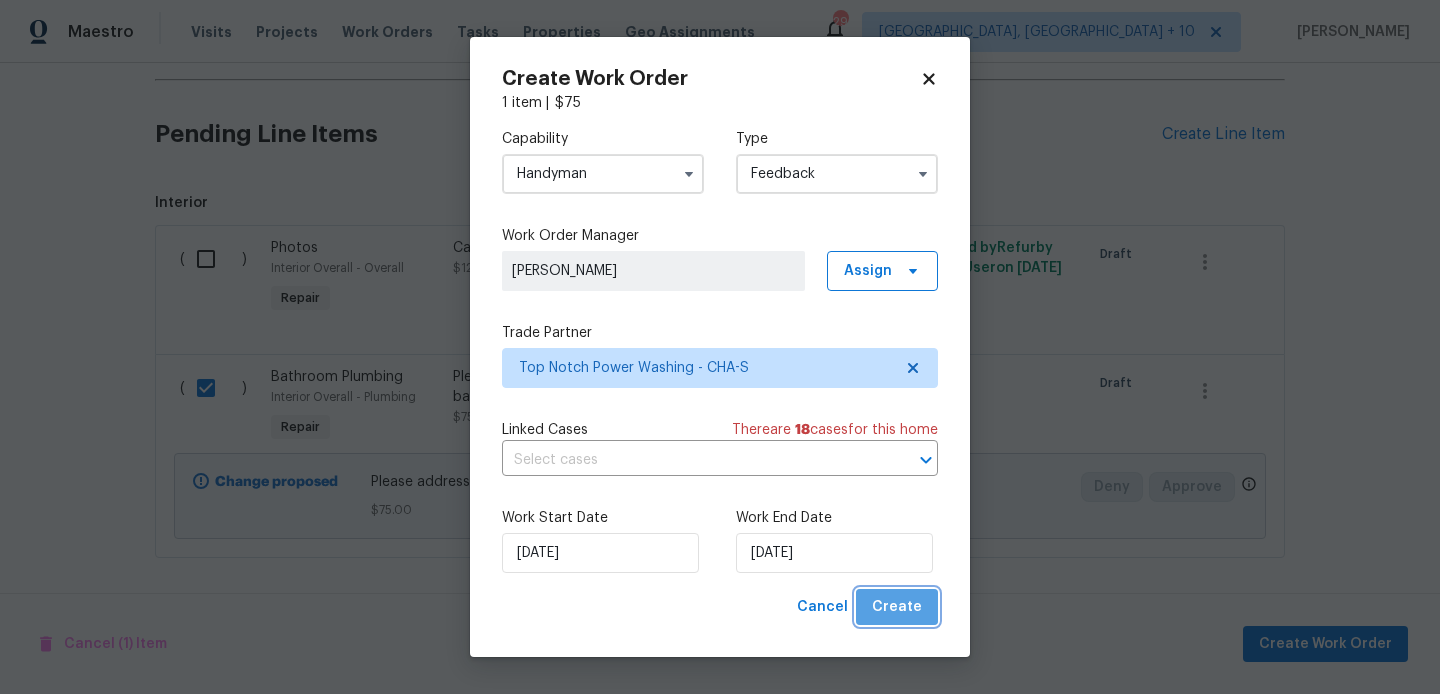 click on "Create" at bounding box center (897, 607) 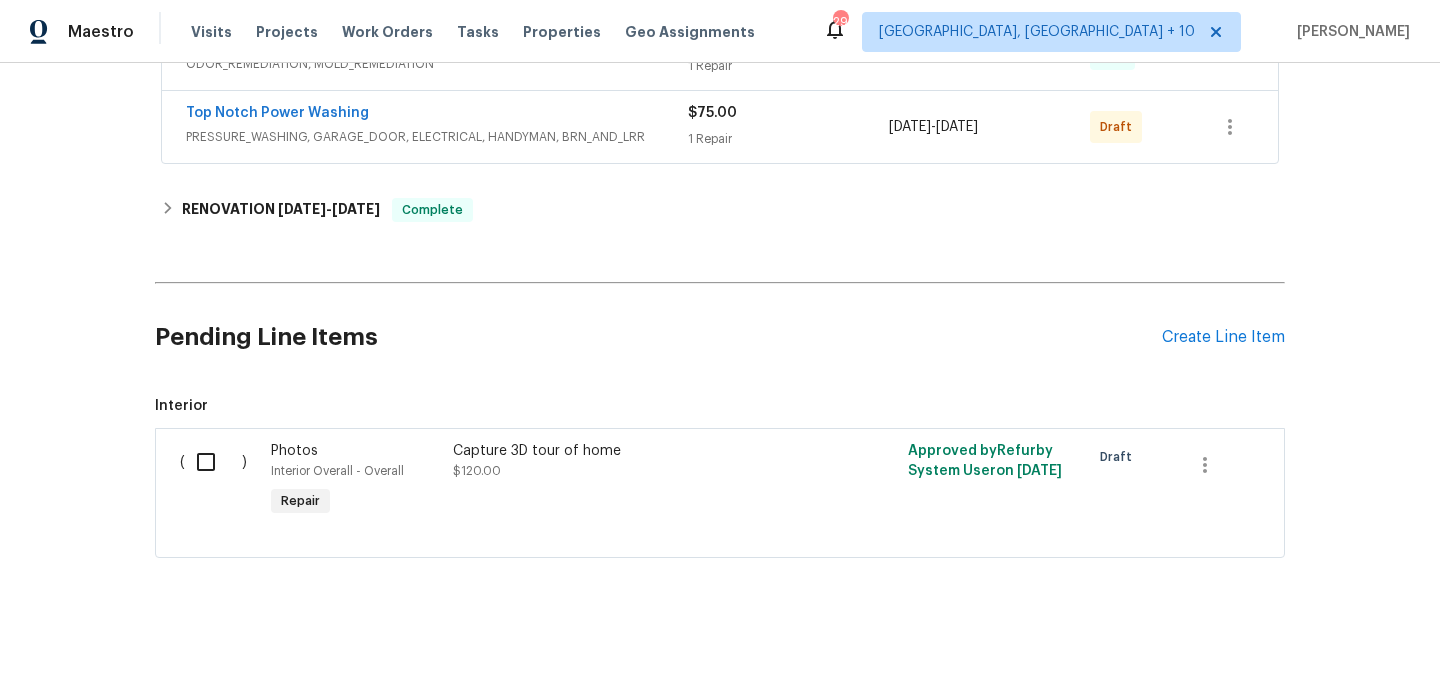 scroll, scrollTop: 0, scrollLeft: 0, axis: both 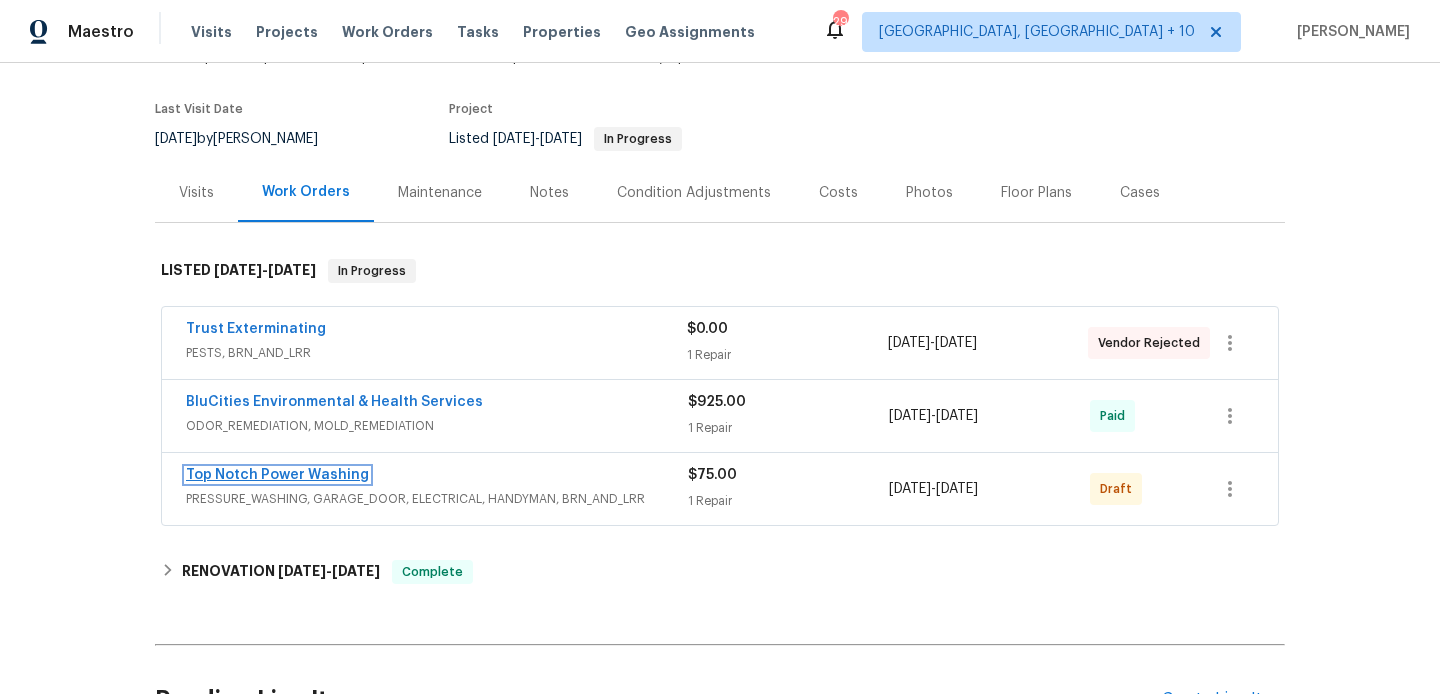 click on "Top Notch Power Washing" at bounding box center (277, 475) 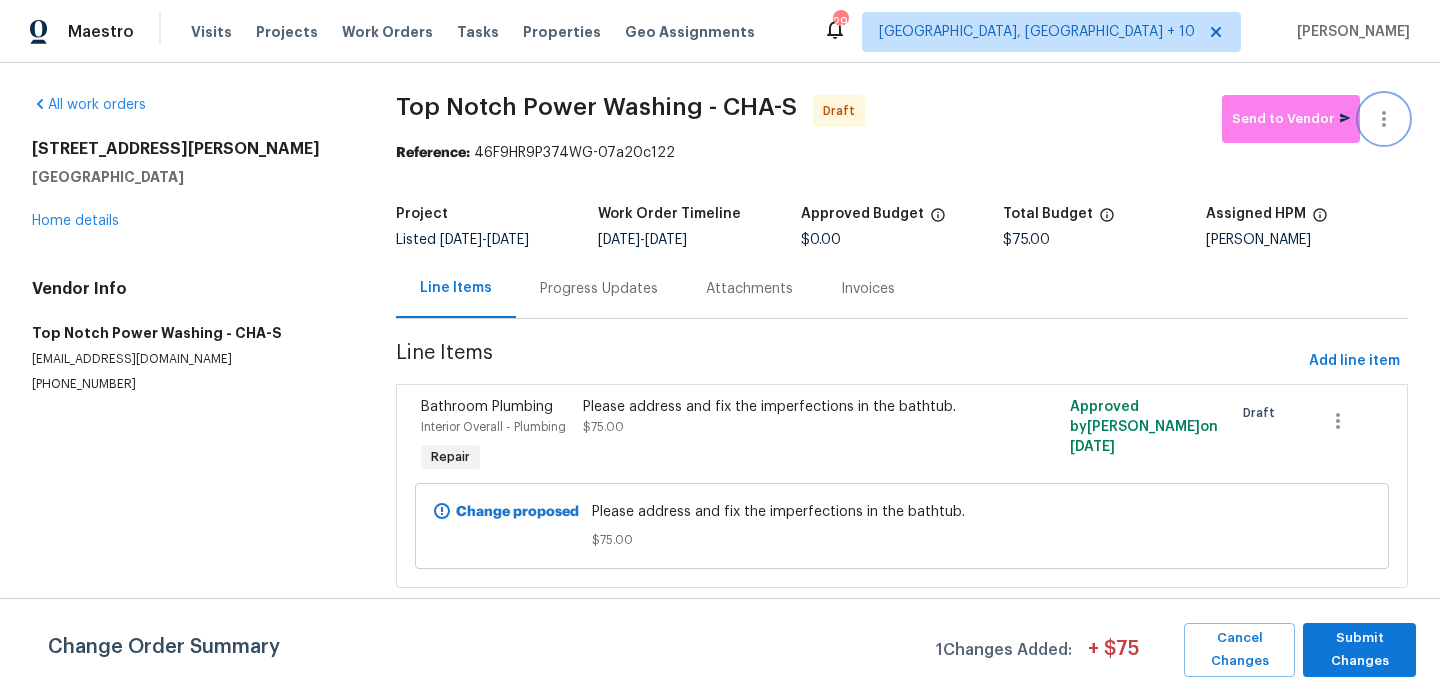 click 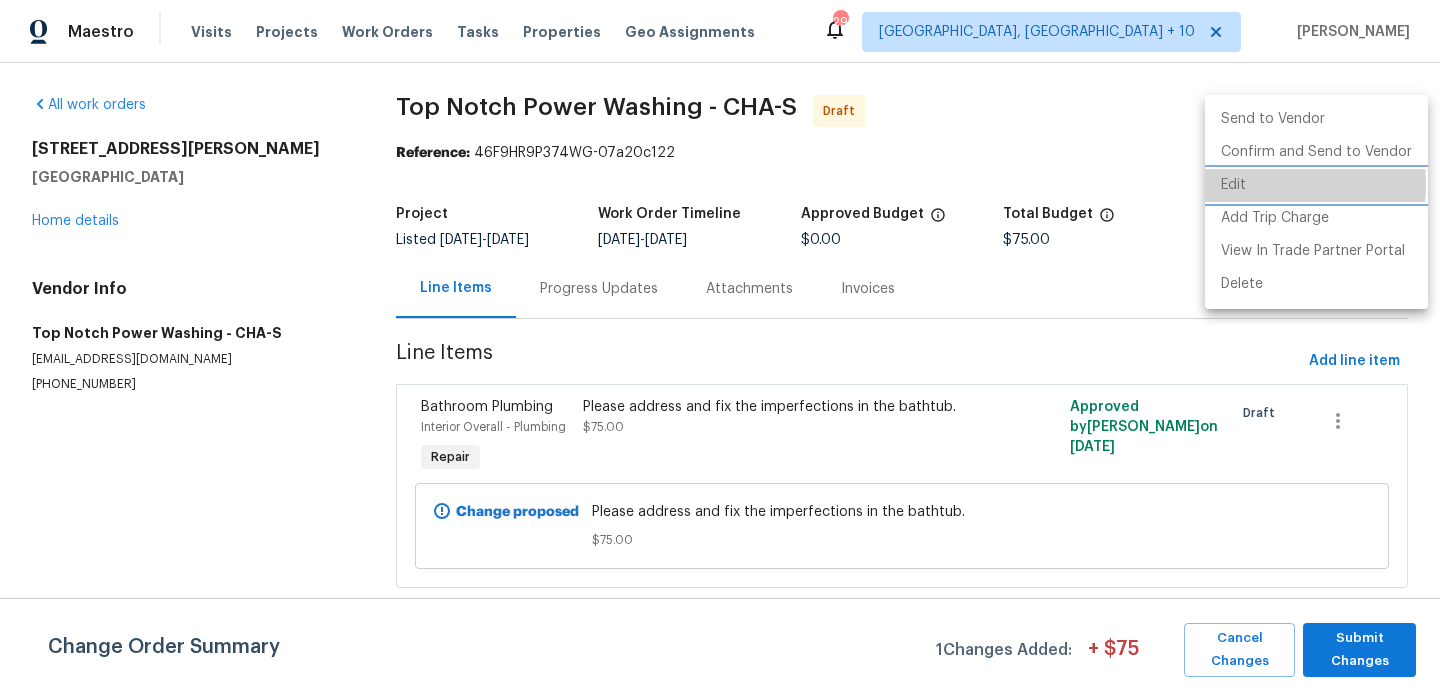 click on "Edit" at bounding box center [1316, 185] 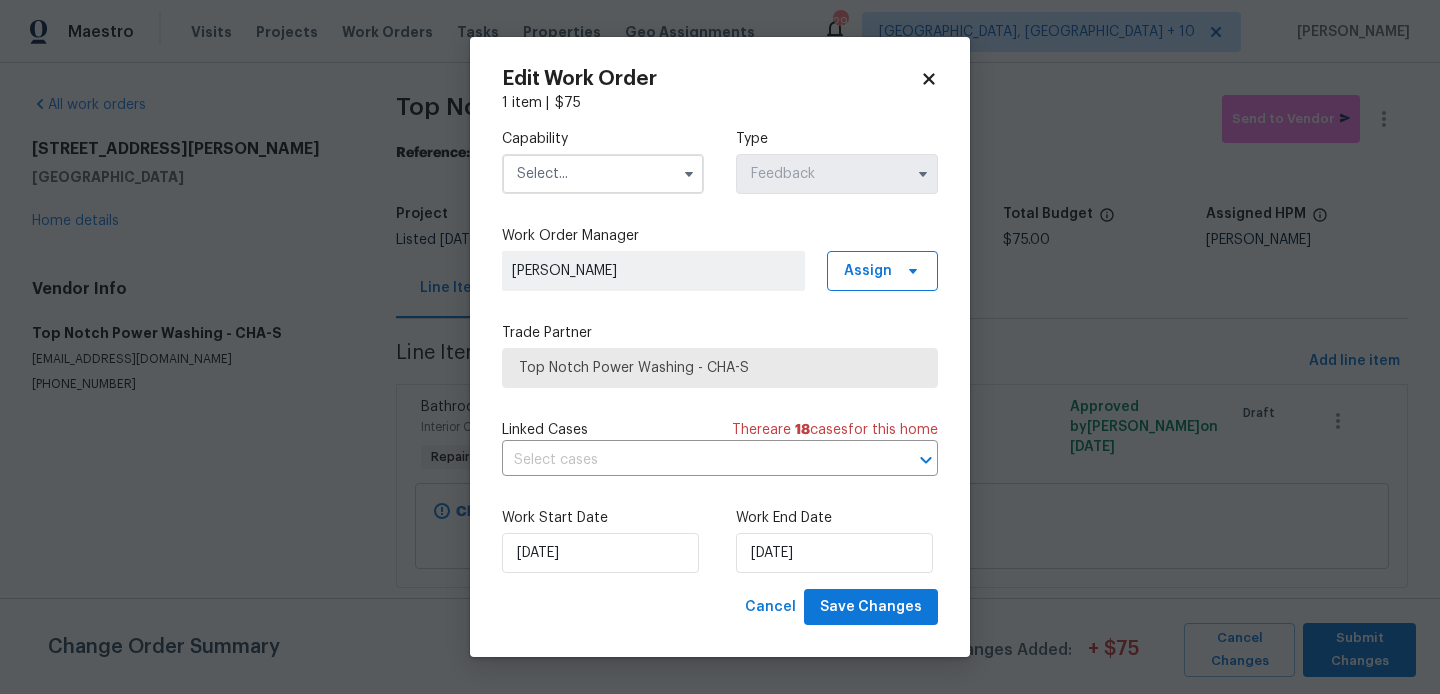 click at bounding box center [603, 174] 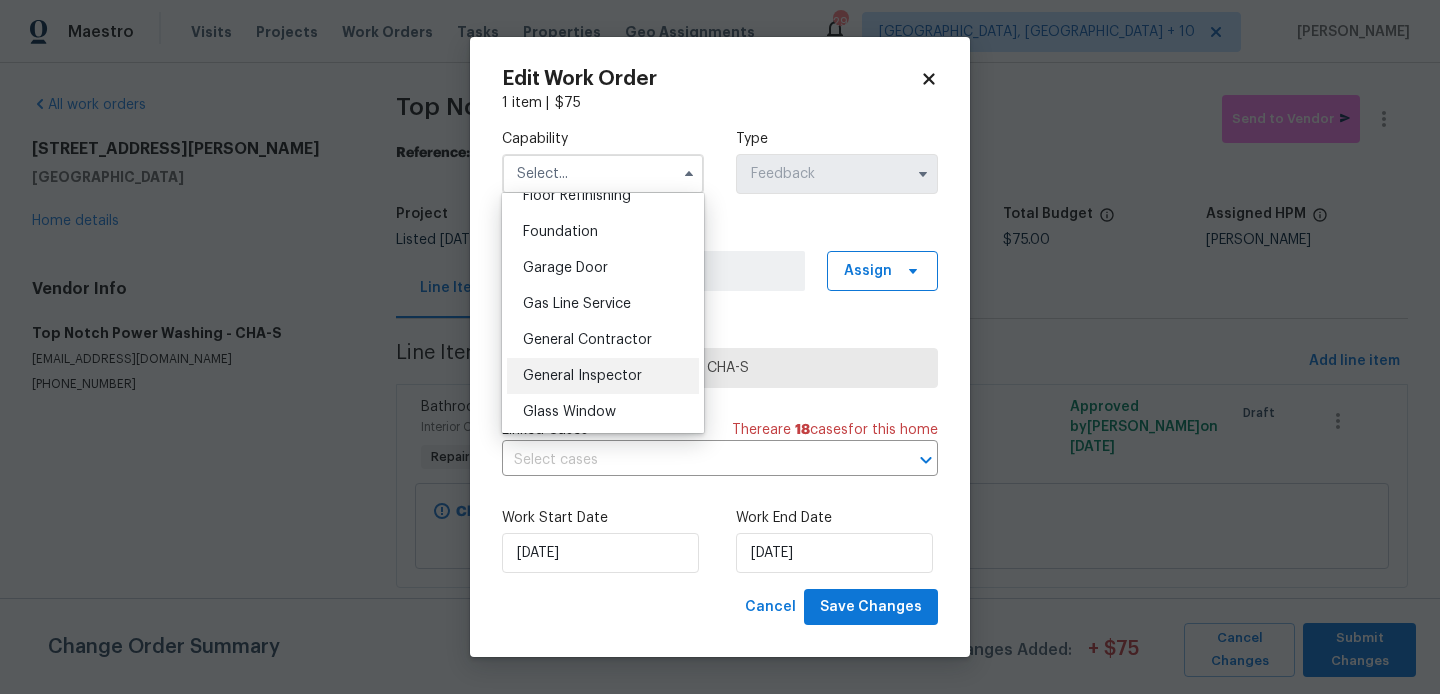 scroll, scrollTop: 833, scrollLeft: 0, axis: vertical 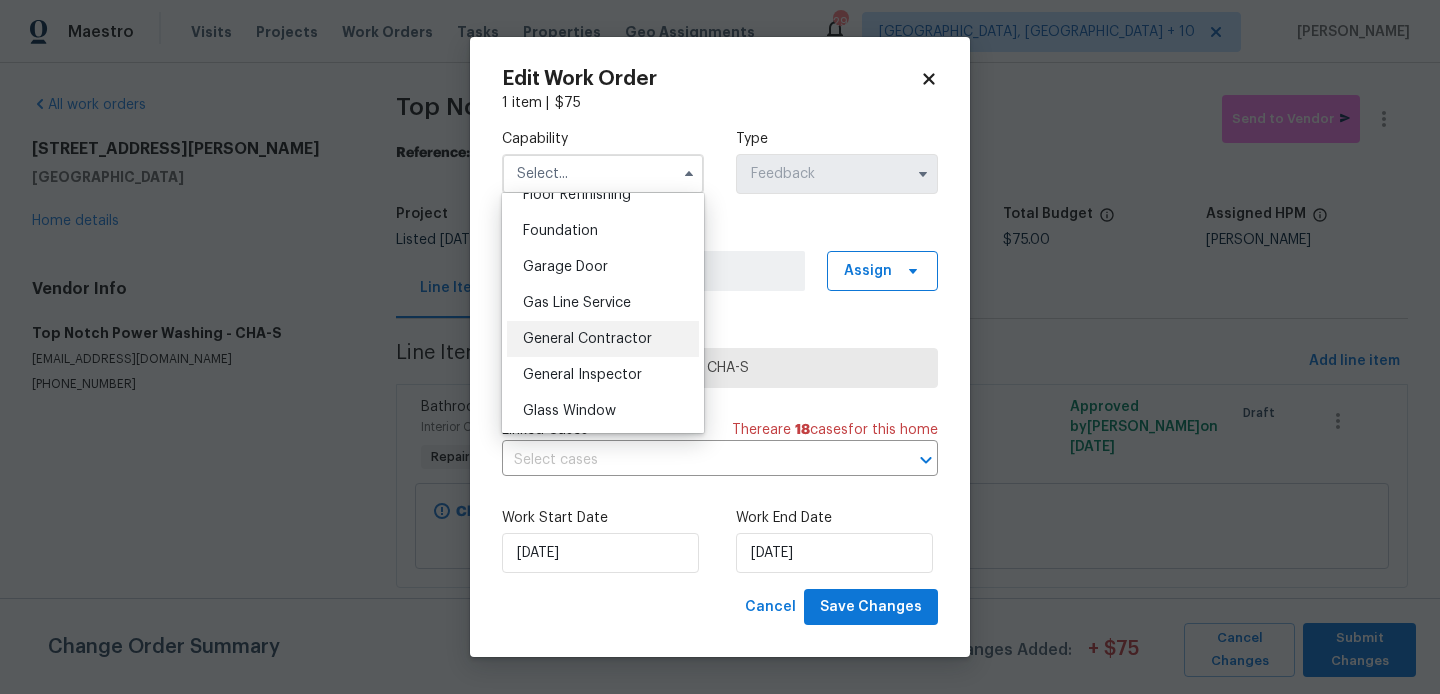 click on "General Contractor" at bounding box center (587, 339) 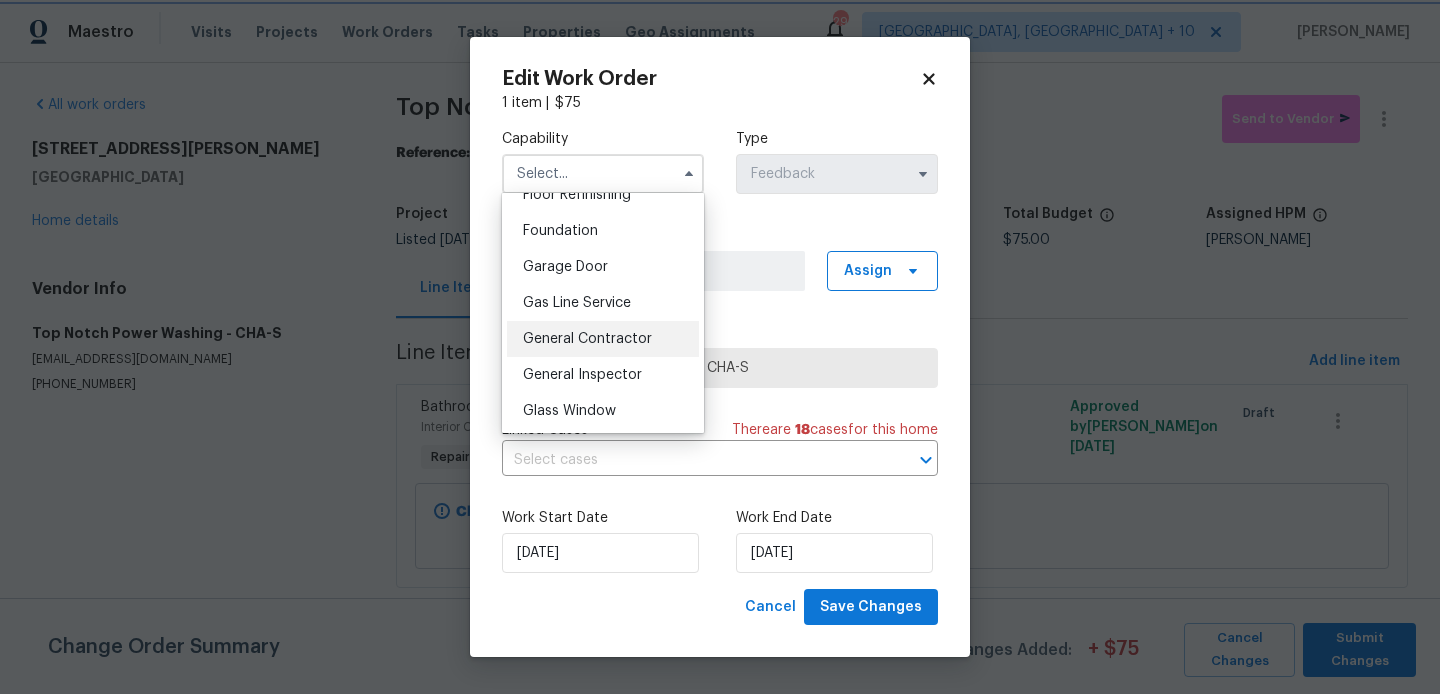 type on "General Contractor" 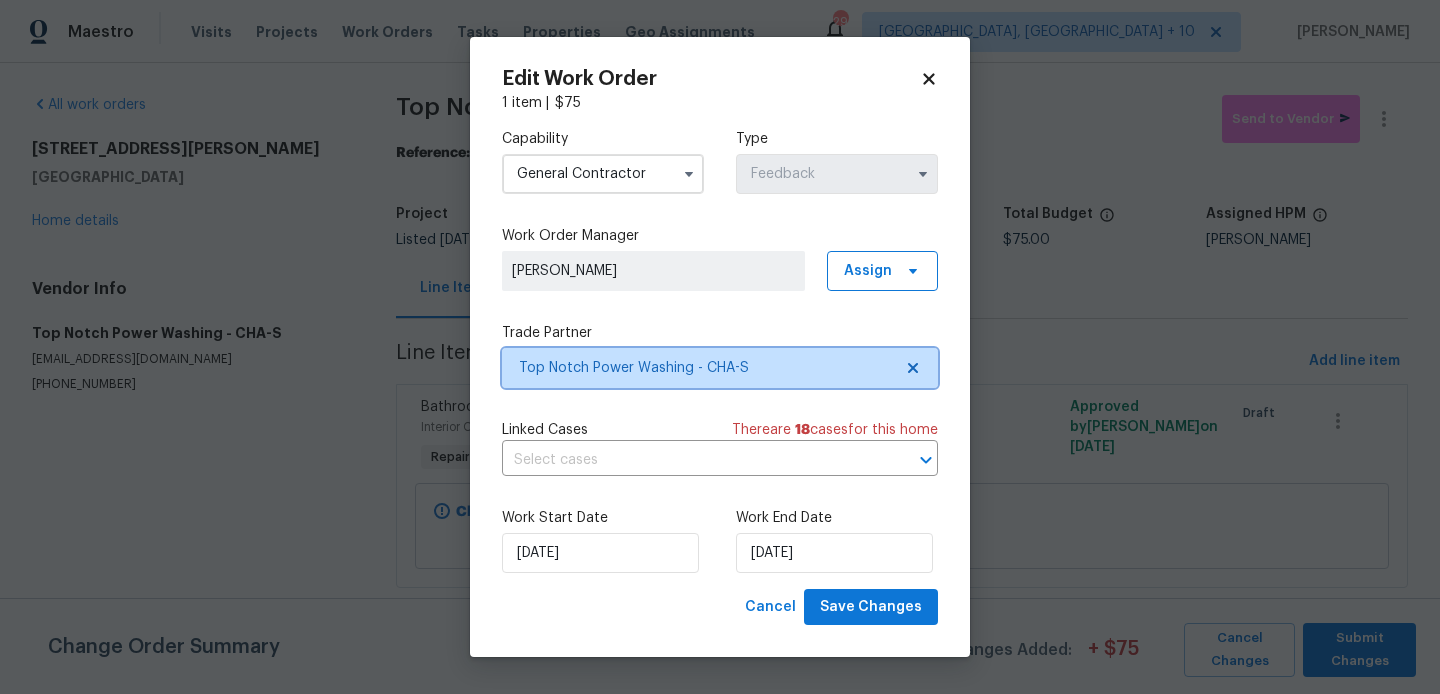 click on "Top Notch Power Washing - CHA-S" at bounding box center (705, 368) 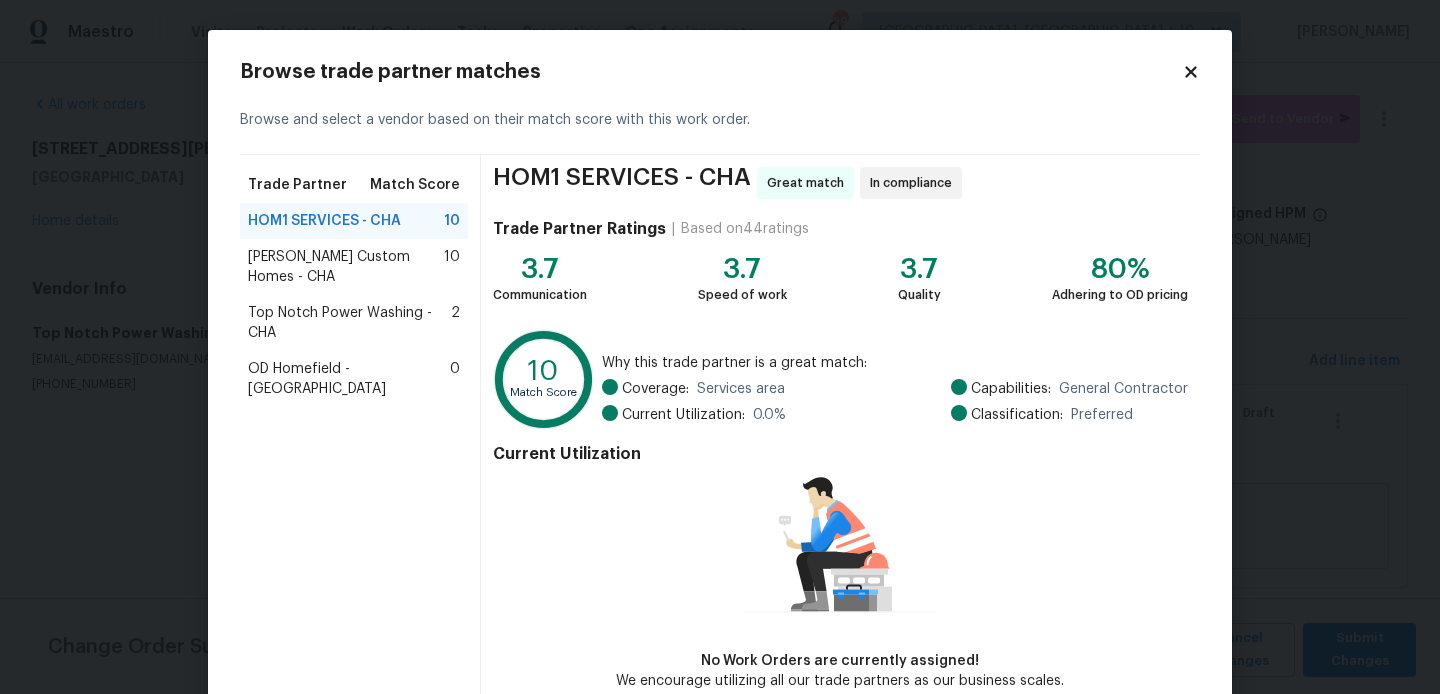 scroll, scrollTop: 106, scrollLeft: 0, axis: vertical 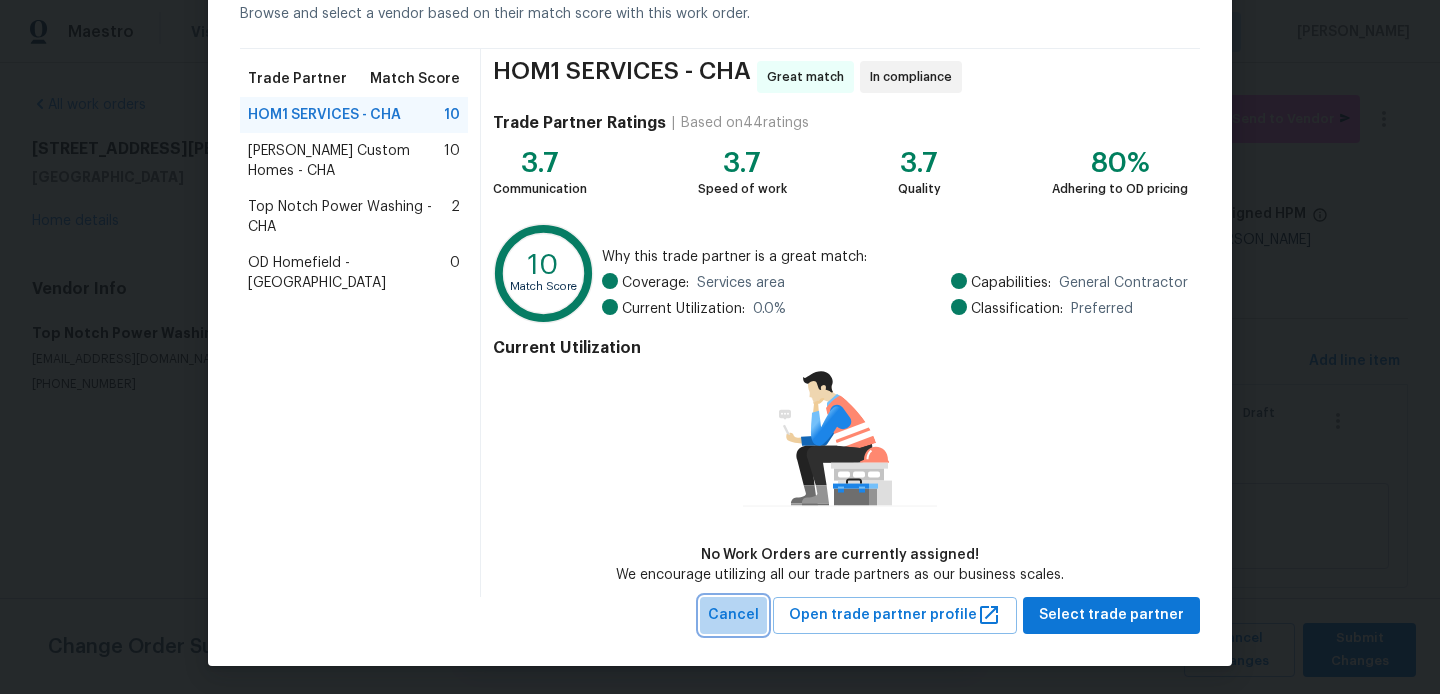click on "Cancel" at bounding box center [733, 615] 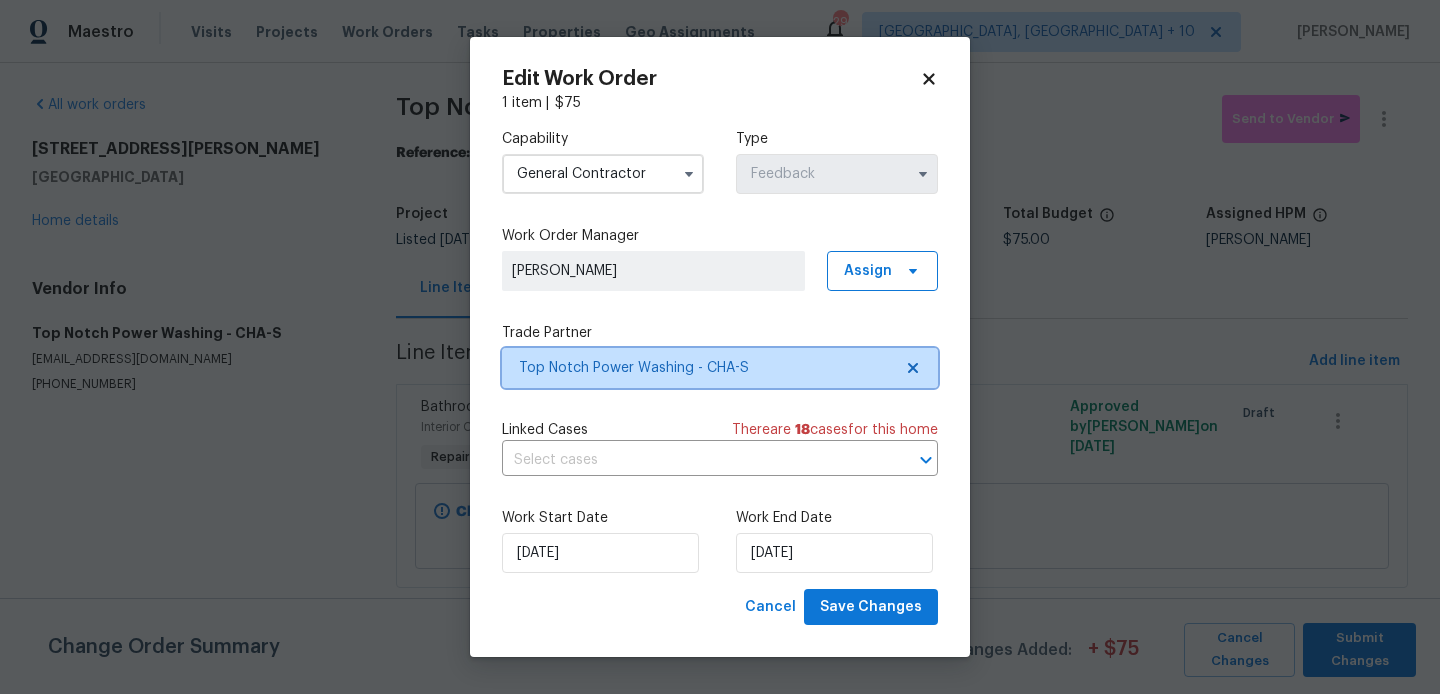 scroll, scrollTop: 0, scrollLeft: 0, axis: both 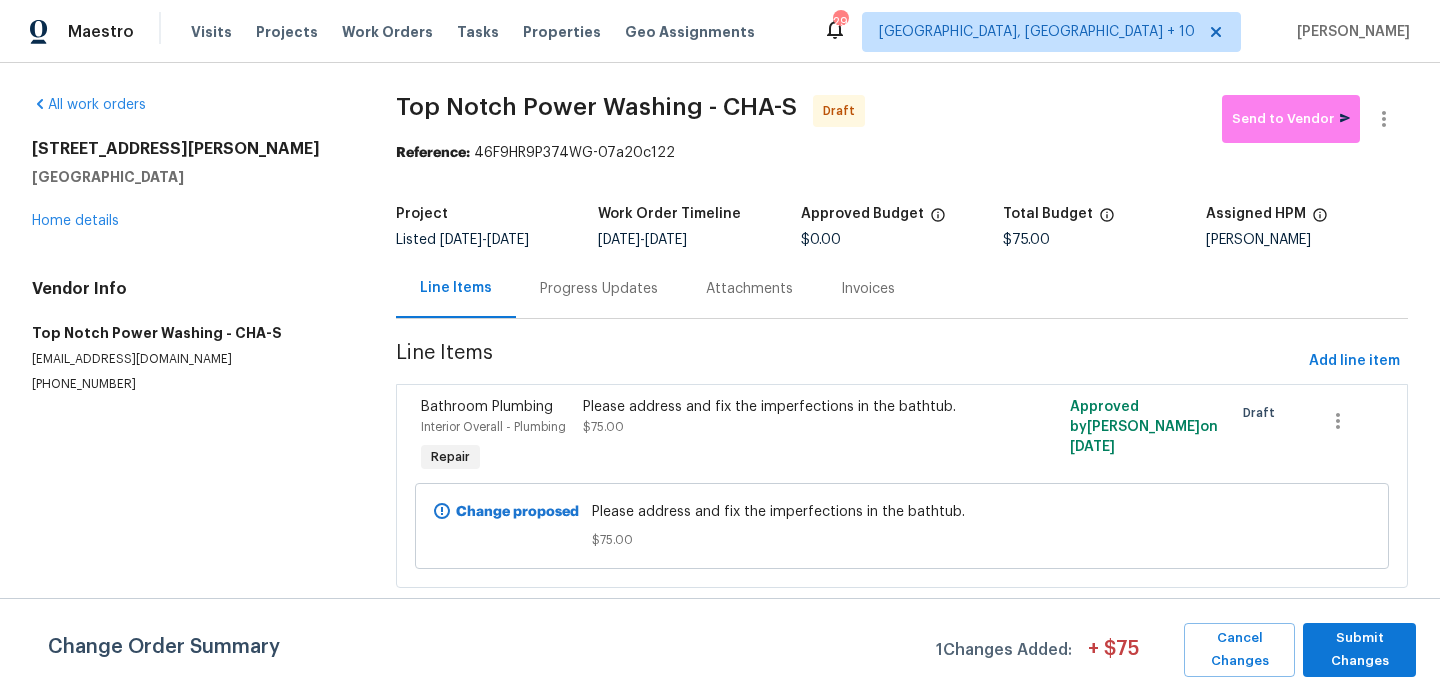 click on "Maestro Visits Projects Work Orders Tasks Properties Geo Assignments 299 Cincinnati, OH + 10 Blessida Angeline M All work orders 1219 Crest Dr SE Cleveland, TN 37311 Home details Vendor Info Top Notch Power Washing - CHA-S nightrider8522@gmail.com (423) 645-2566 Top Notch Power Washing - CHA-S Draft Send to Vendor   Reference:   46F9HR9P374WG-07a20c122 Project Listed   5/20/2025  -  7/13/2025 Work Order Timeline 7/11/2025  -  7/13/2025 Approved Budget $0.00 Total Budget $75.00 Assigned HPM Corey Nail Line Items Progress Updates Attachments Invoices Line Items Add line item Bathroom Plumbing Interior Overall - Plumbing Repair Please address and fix the imperfections in the bathtub. $75.00 Approved by  Blessida Angeline M  on   7/11/2025 Draft Change proposed Please address and fix the imperfections in the bathtub. $75.00 Change Order Summary 1  Changes Added: + $ 75 Cancel Changes Submit Changes
Edit Work Order 1 item | $ 75 Capability   General Contractor Type   Feedback Work Order Manager   Assign" at bounding box center [720, 322] 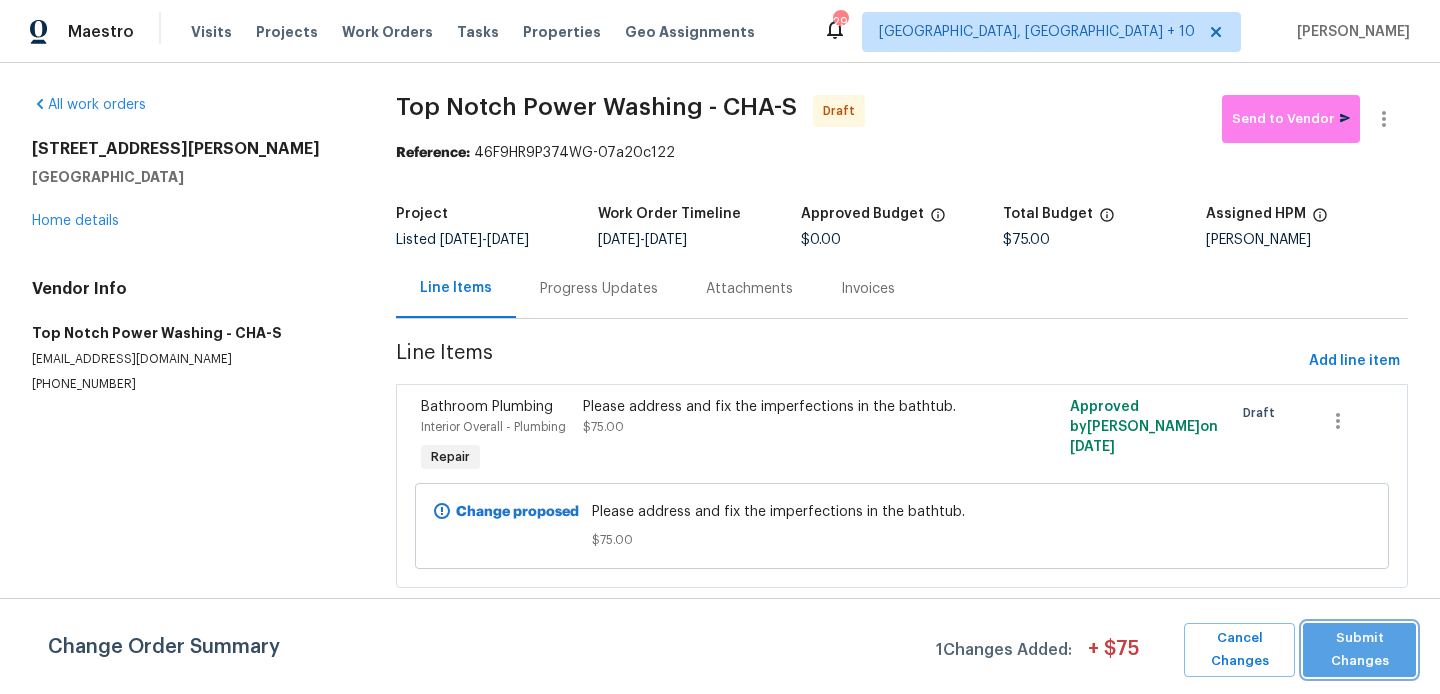 click on "Submit Changes" at bounding box center [1359, 650] 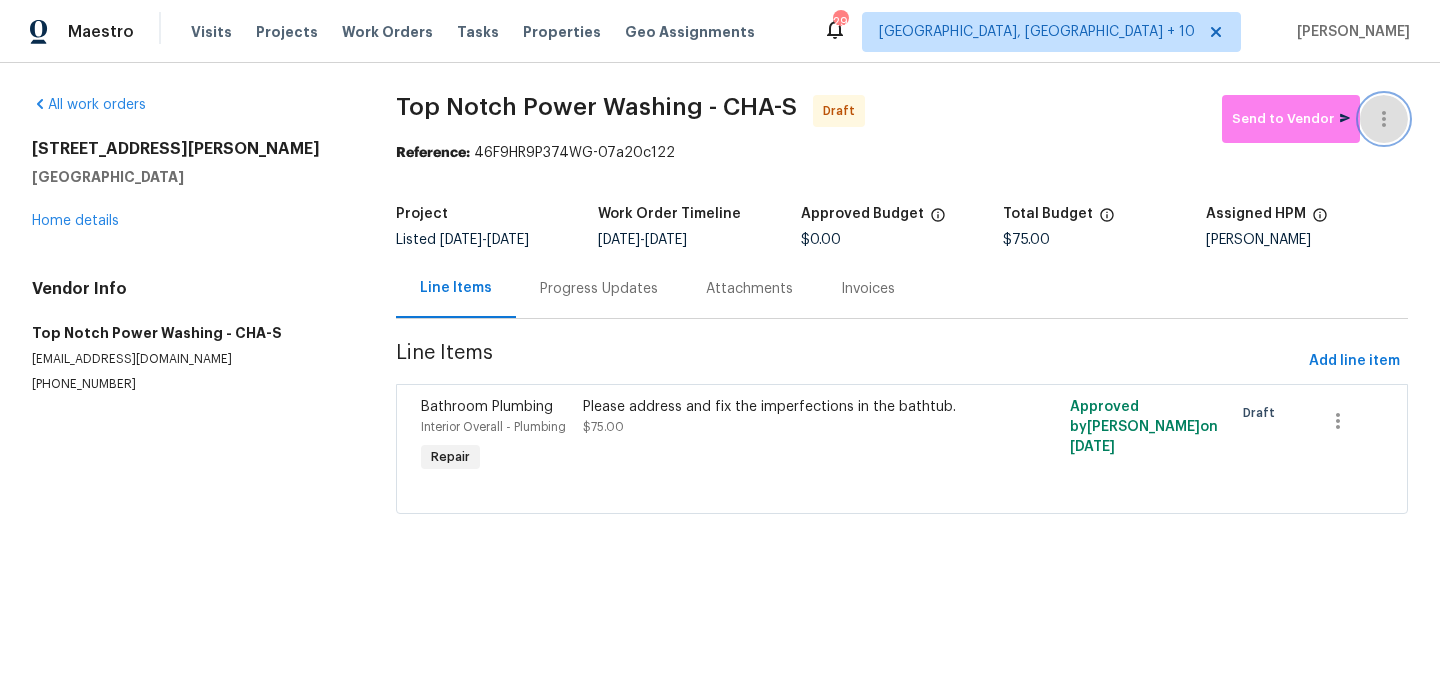 click 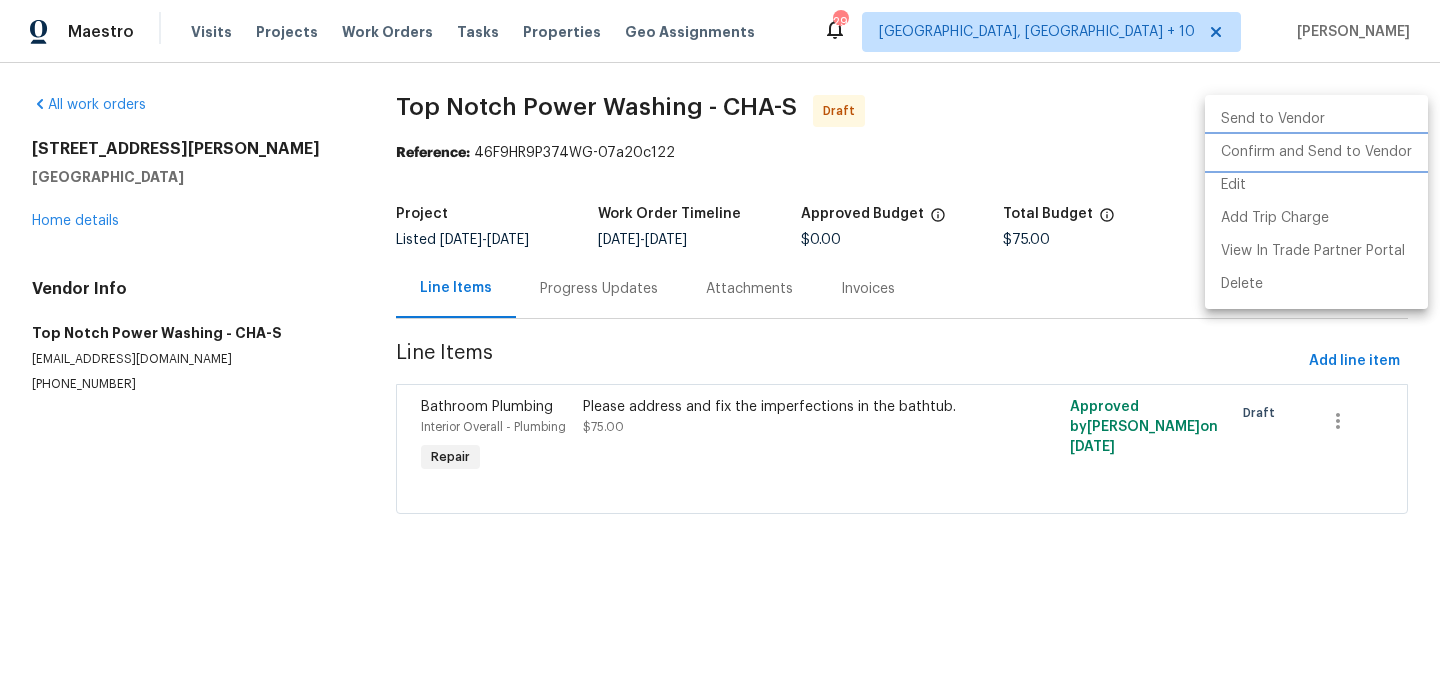 click on "Confirm and Send to Vendor" at bounding box center [1316, 152] 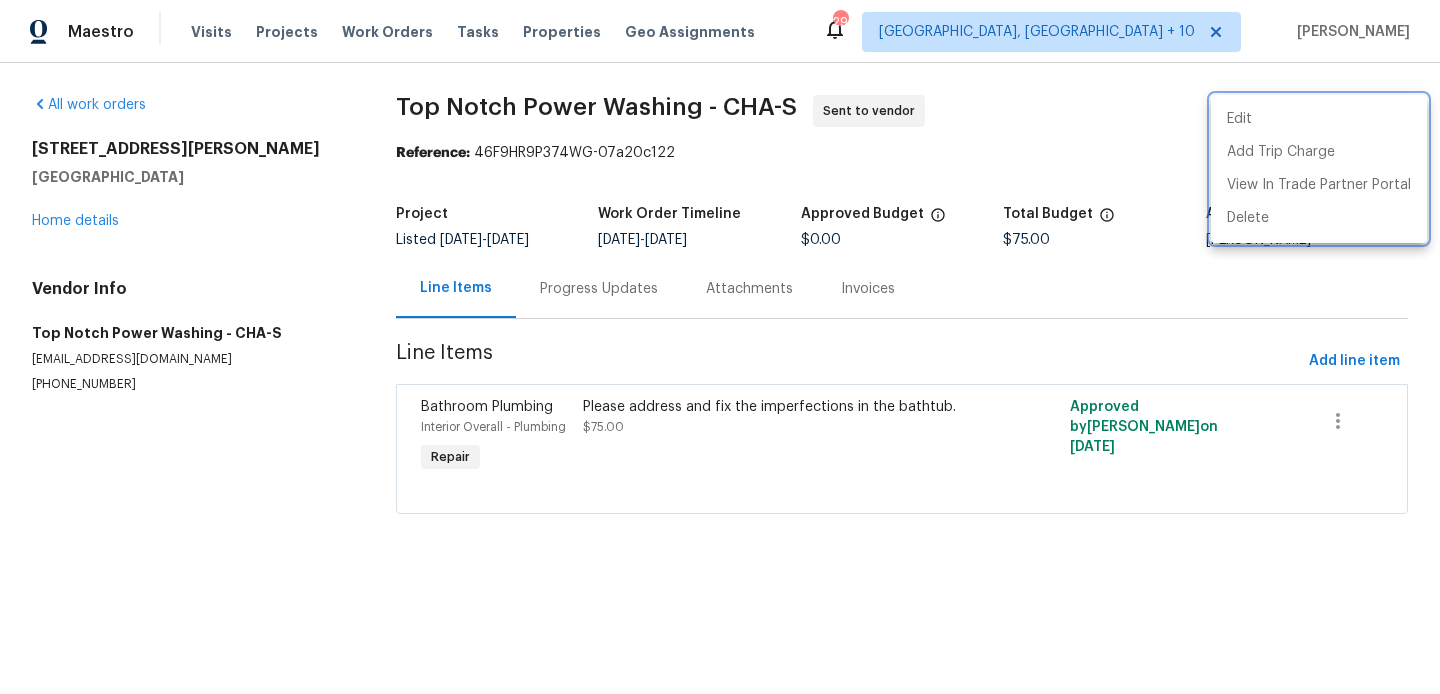 click at bounding box center [720, 347] 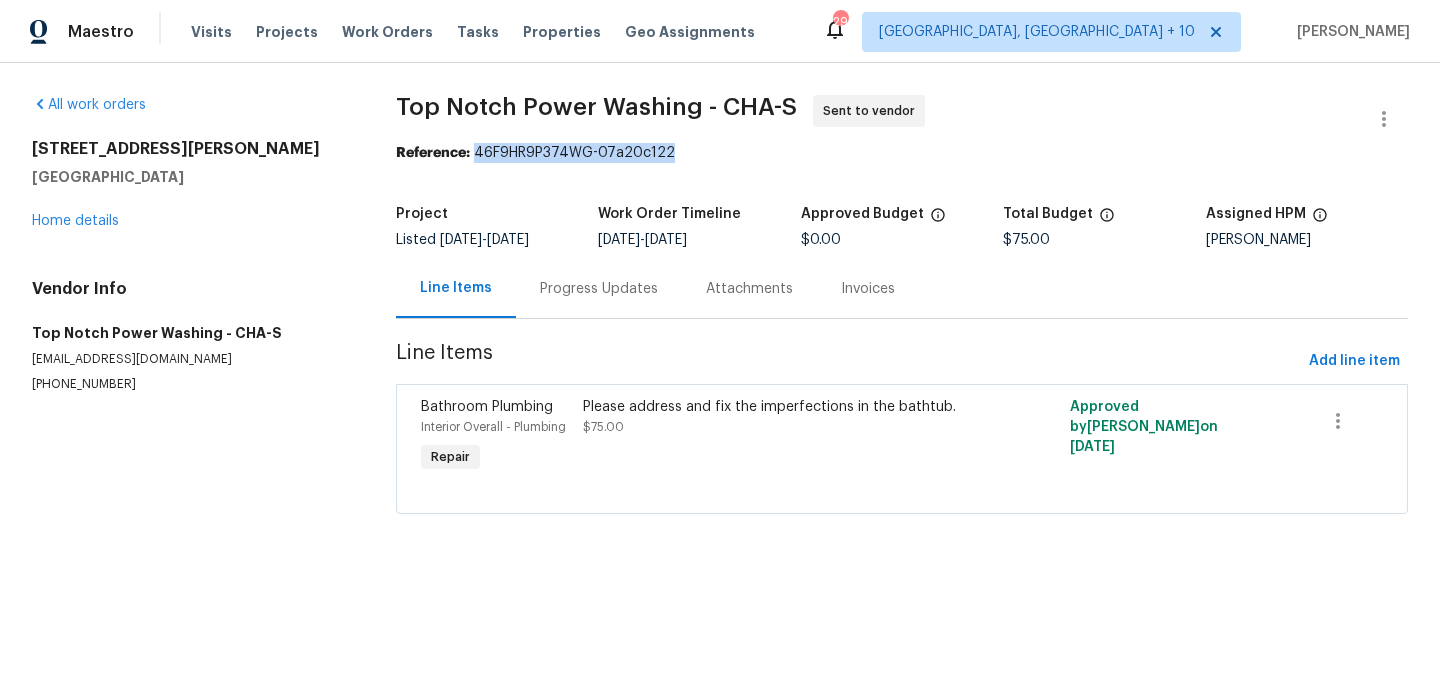 drag, startPoint x: 474, startPoint y: 156, endPoint x: 737, endPoint y: 156, distance: 263 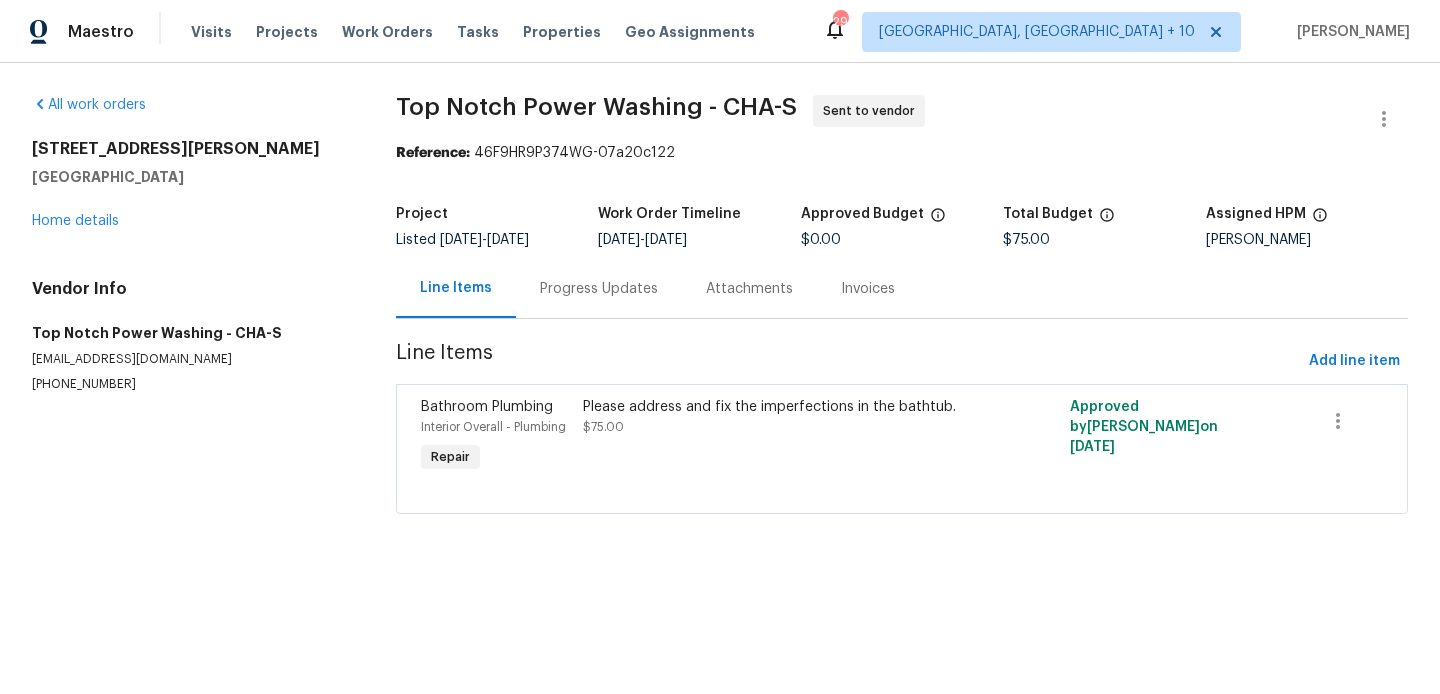 click on "Progress Updates" at bounding box center (599, 288) 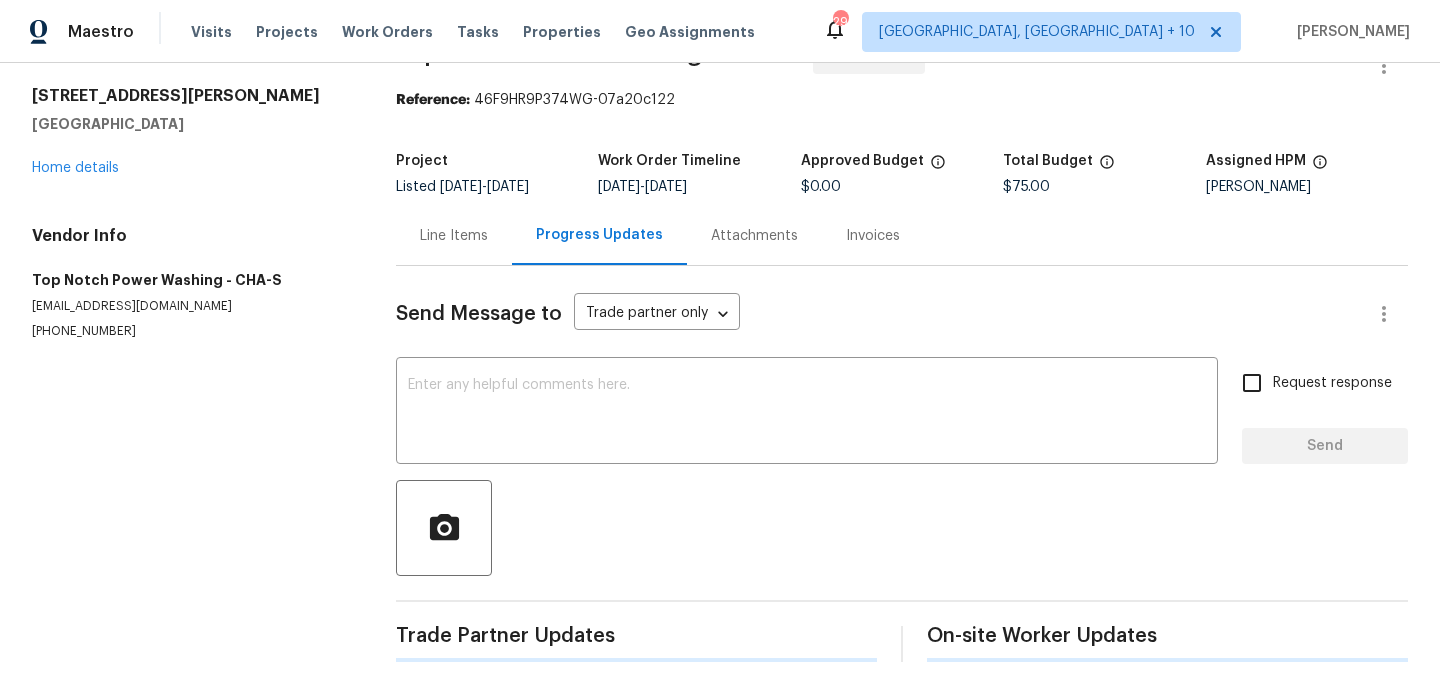 scroll, scrollTop: 49, scrollLeft: 0, axis: vertical 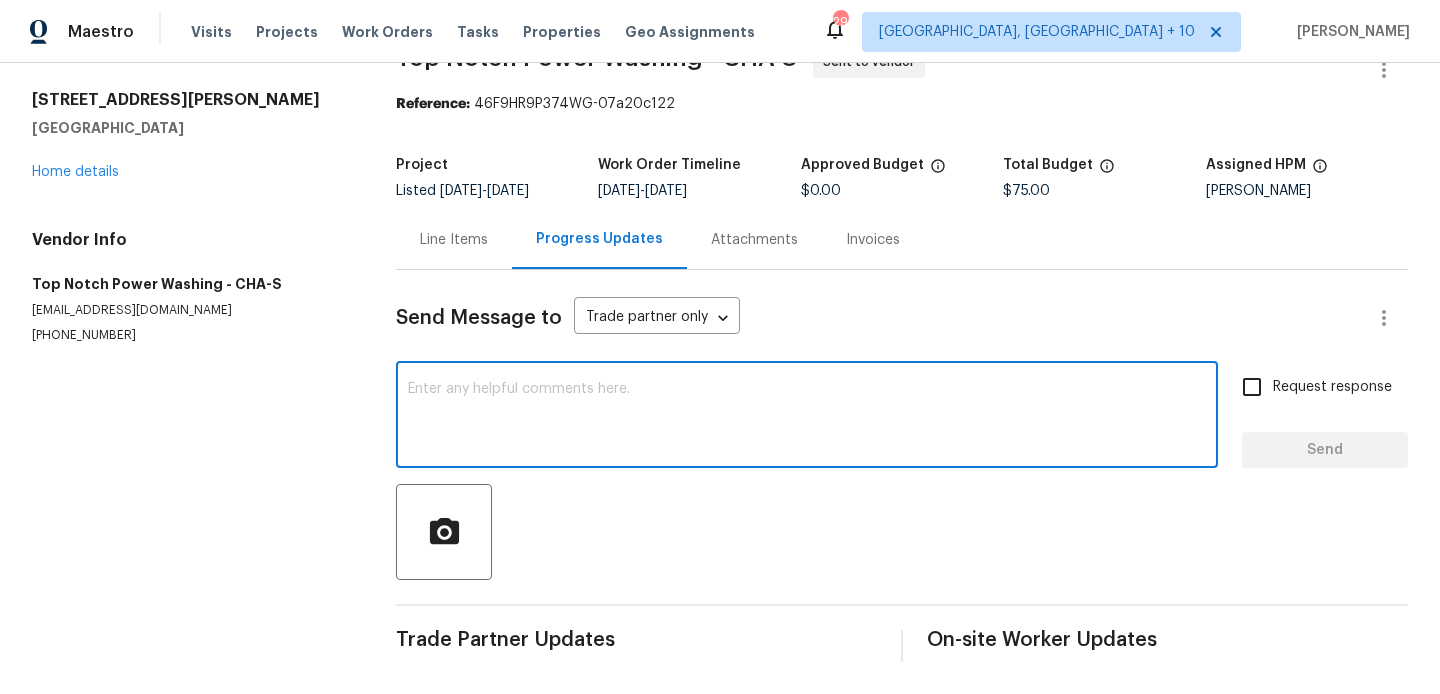 click at bounding box center (807, 417) 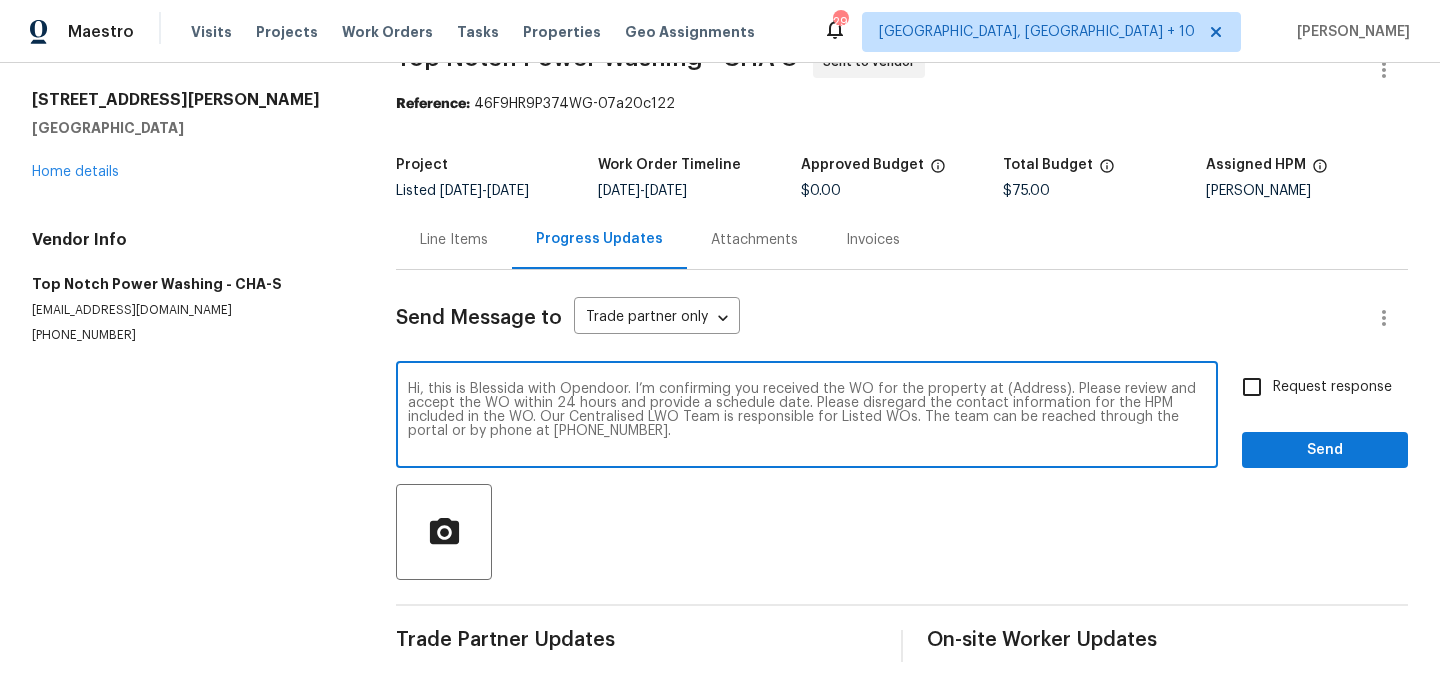 click on "Hi, this is Blessida with Opendoor. I’m confirming you received the WO for the property at (Address). Please review and accept the WO within 24 hours and provide a schedule date. Please disregard the contact information for the HPM included in the WO. Our Centralised LWO Team is responsible for Listed WOs. The team can be reached through the portal or by phone at (480) 478-0155." at bounding box center (807, 417) 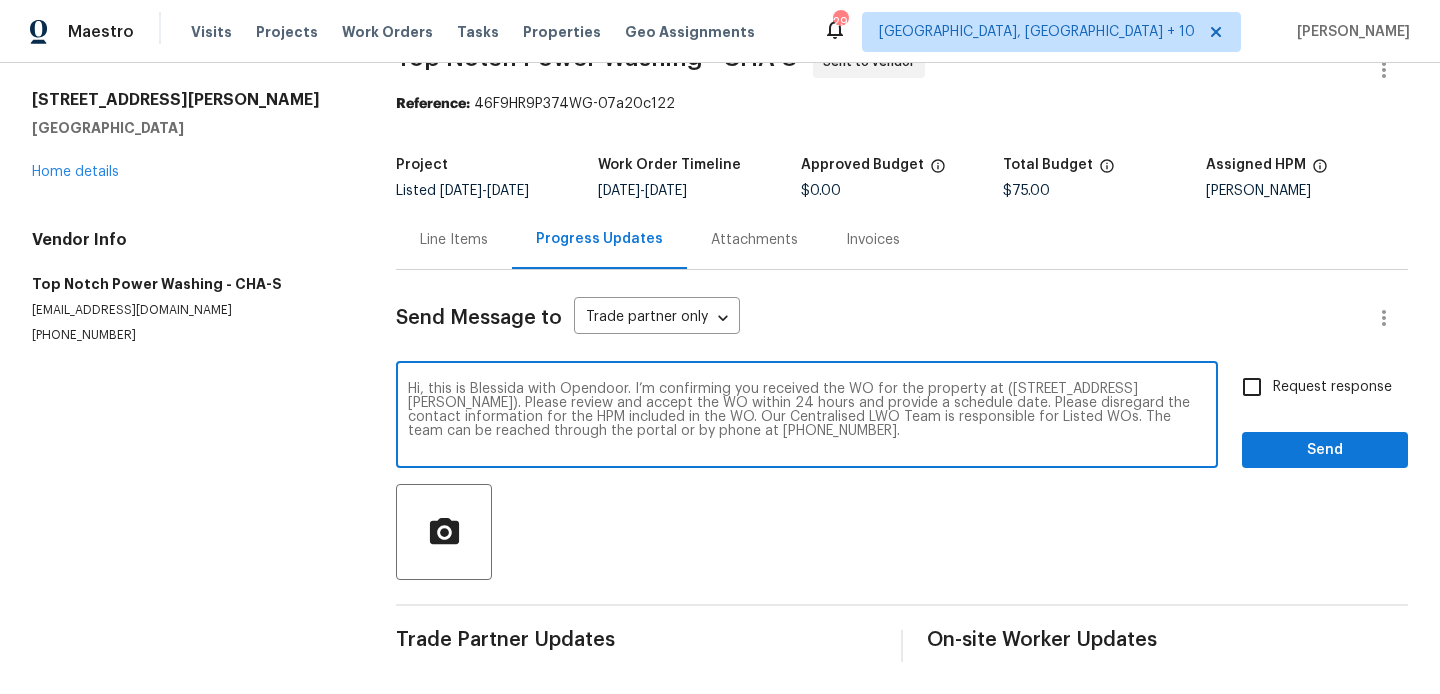type on "Hi, this is Blessida with Opendoor. I’m confirming you received the WO for the property at (1219 Crest Dr SE, Cleveland, TN 37311). Please review and accept the WO within 24 hours and provide a schedule date. Please disregard the contact information for the HPM included in the WO. Our Centralised LWO Team is responsible for Listed WOs. The team can be reached through the portal or by phone at (480) 478-0155." 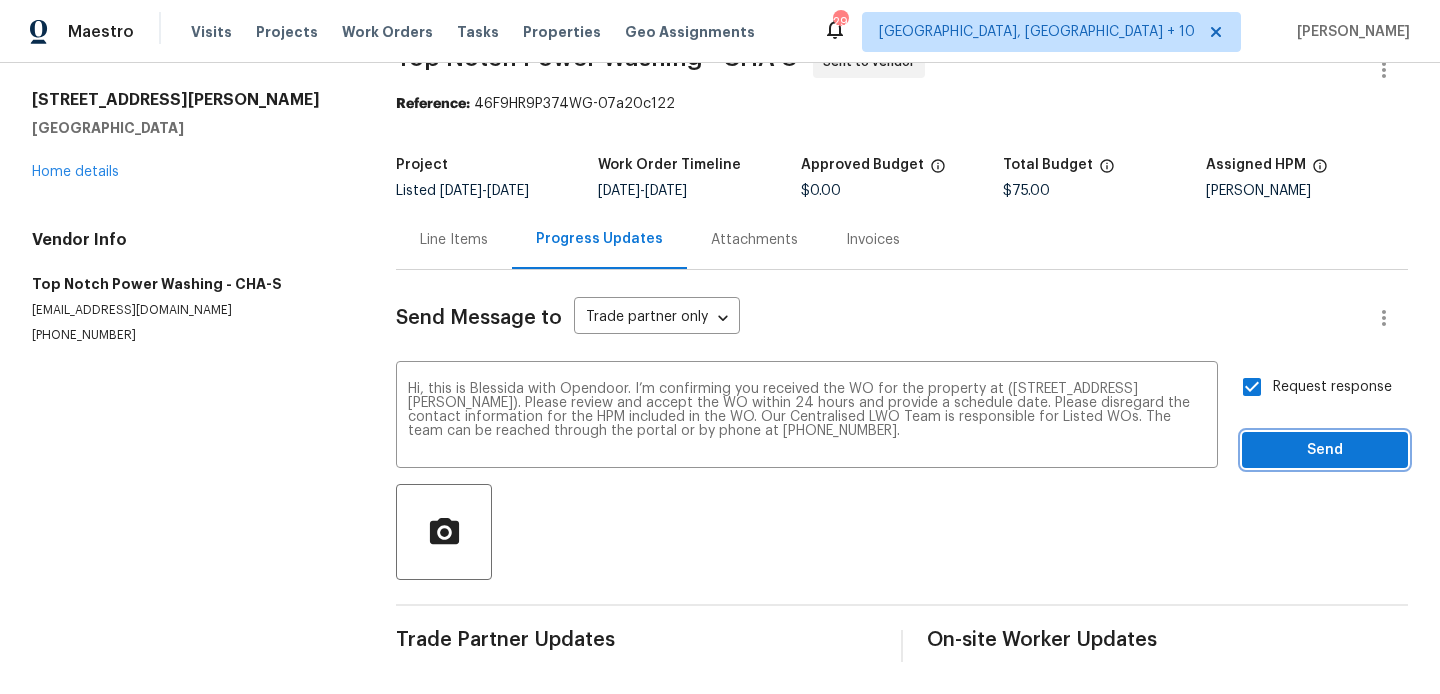 click on "Send" at bounding box center [1325, 450] 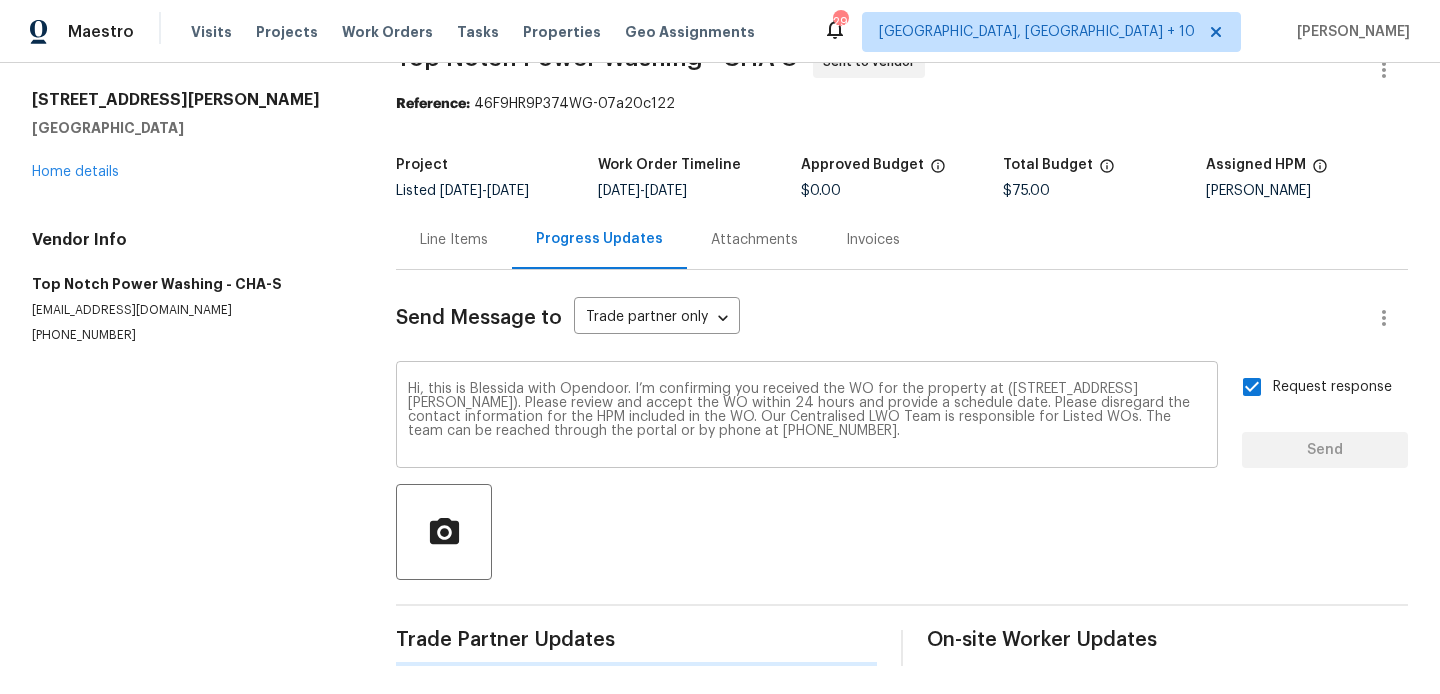 type 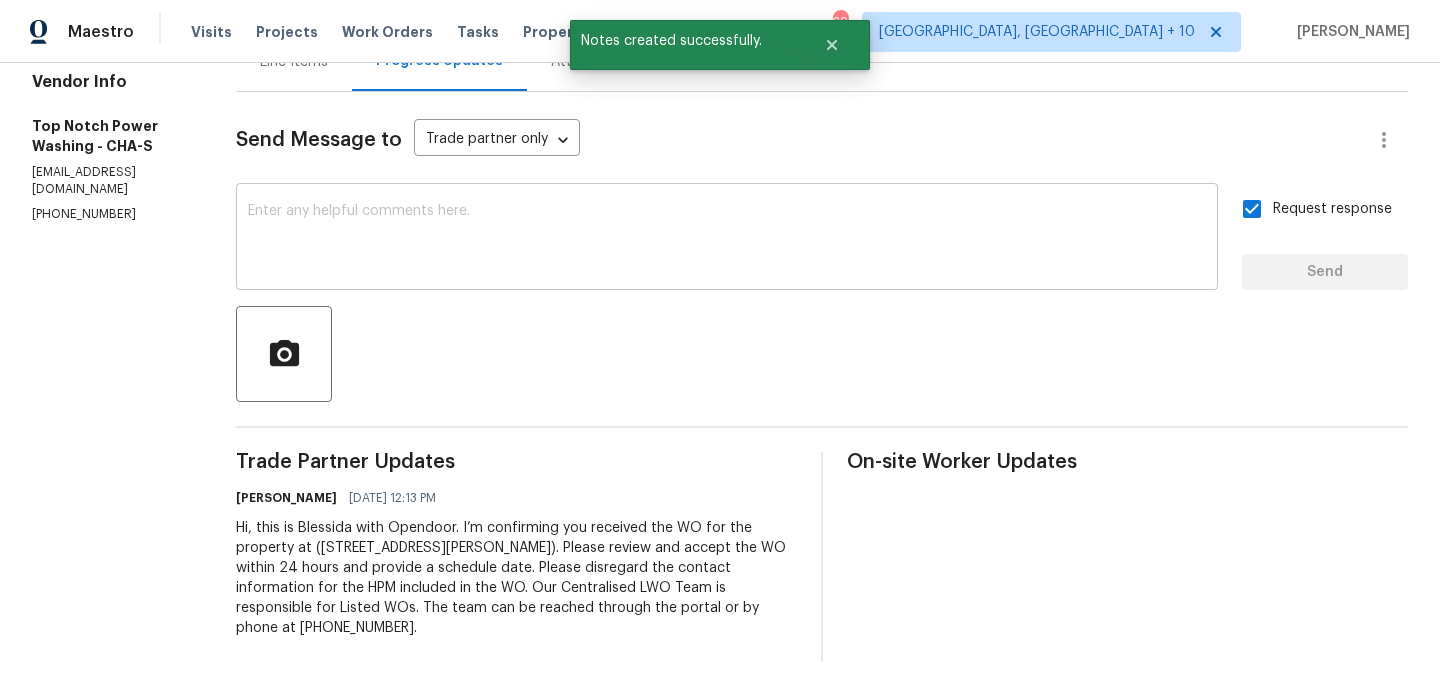 scroll, scrollTop: 0, scrollLeft: 0, axis: both 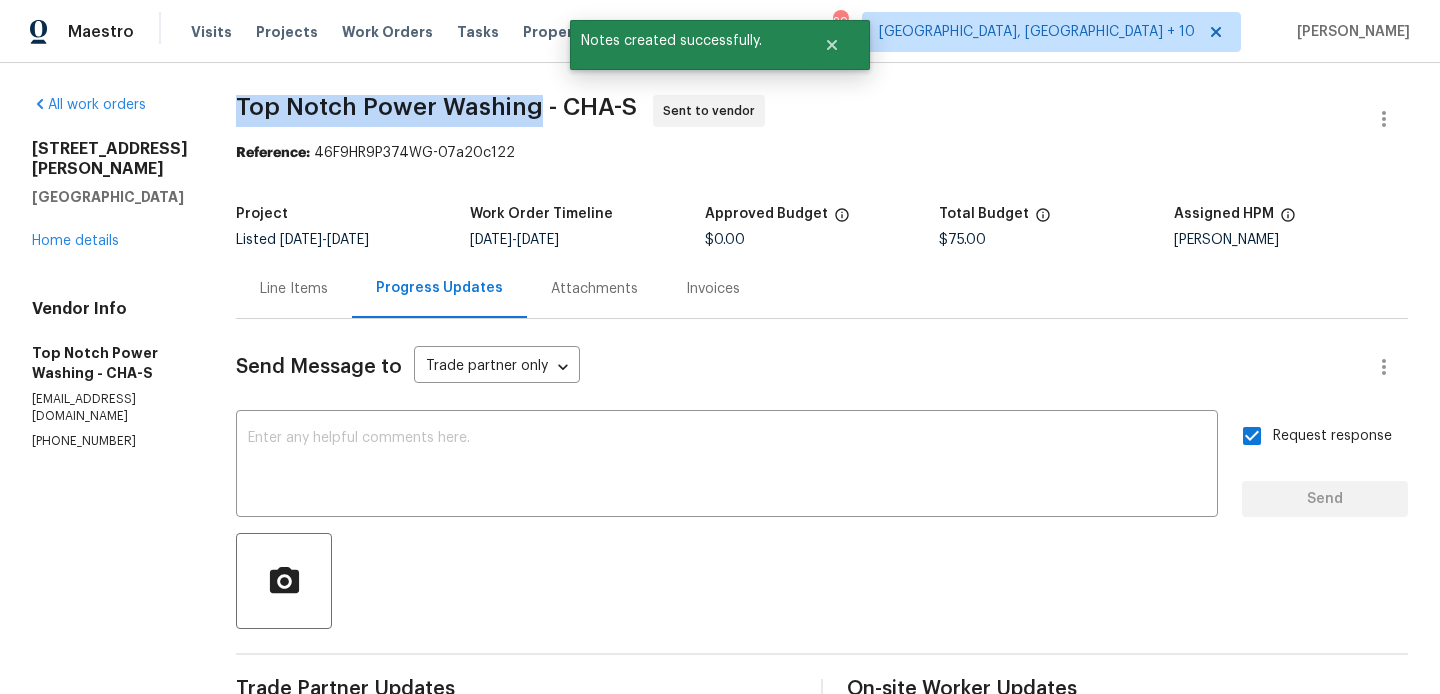 drag, startPoint x: 228, startPoint y: 94, endPoint x: 532, endPoint y: 104, distance: 304.16443 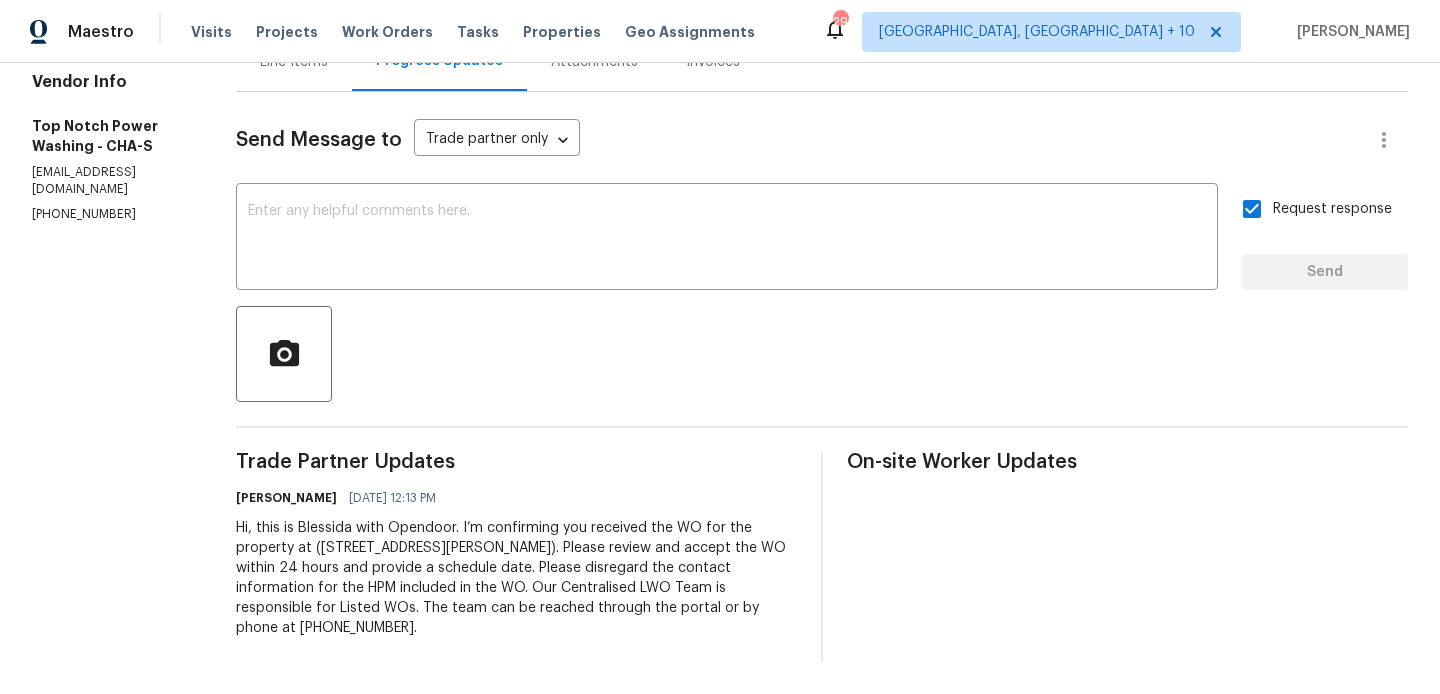 scroll, scrollTop: 0, scrollLeft: 0, axis: both 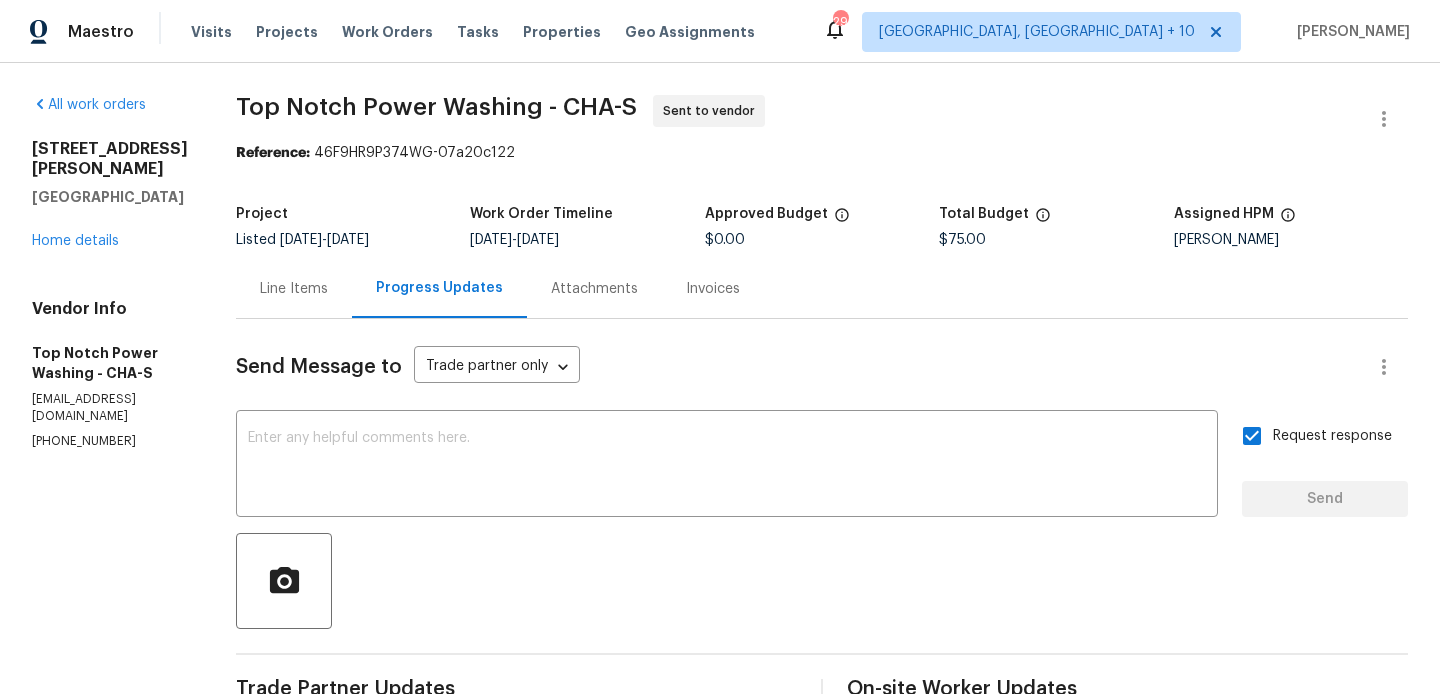 click on "Line Items" at bounding box center (294, 289) 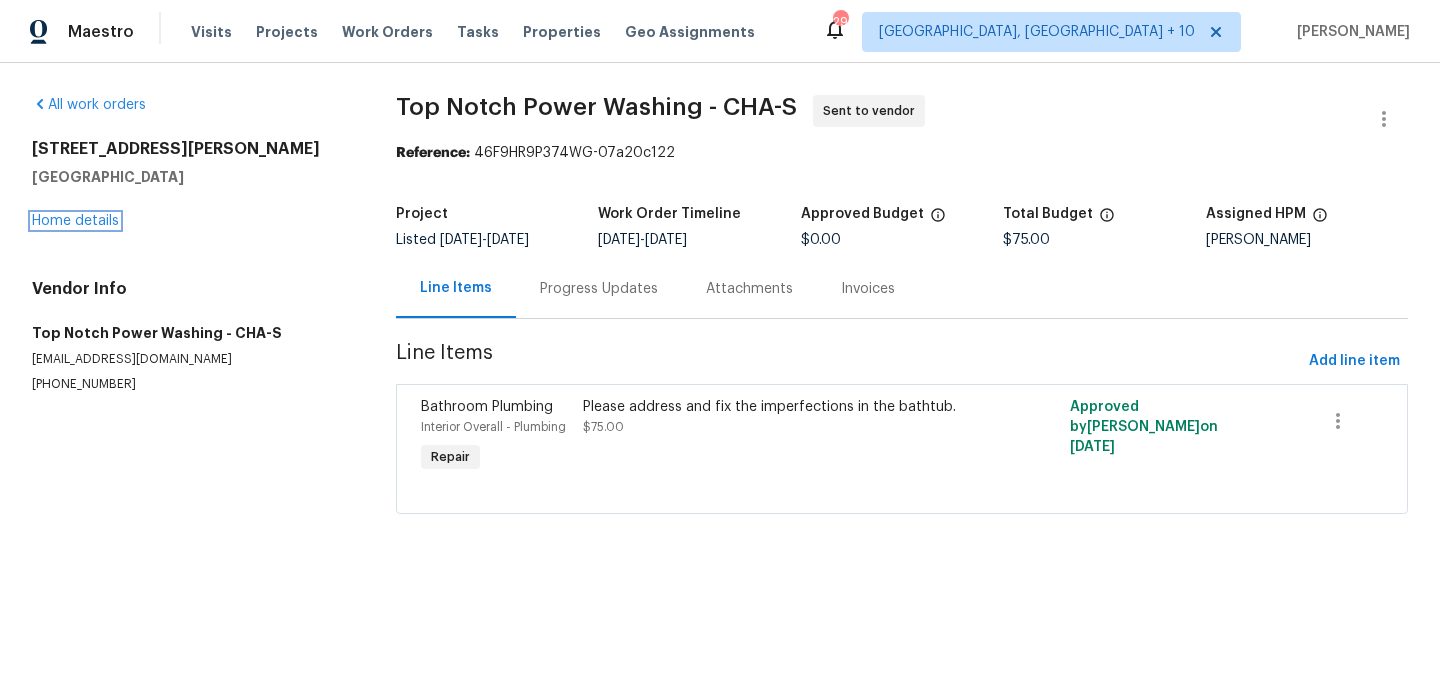 click on "Home details" at bounding box center [75, 221] 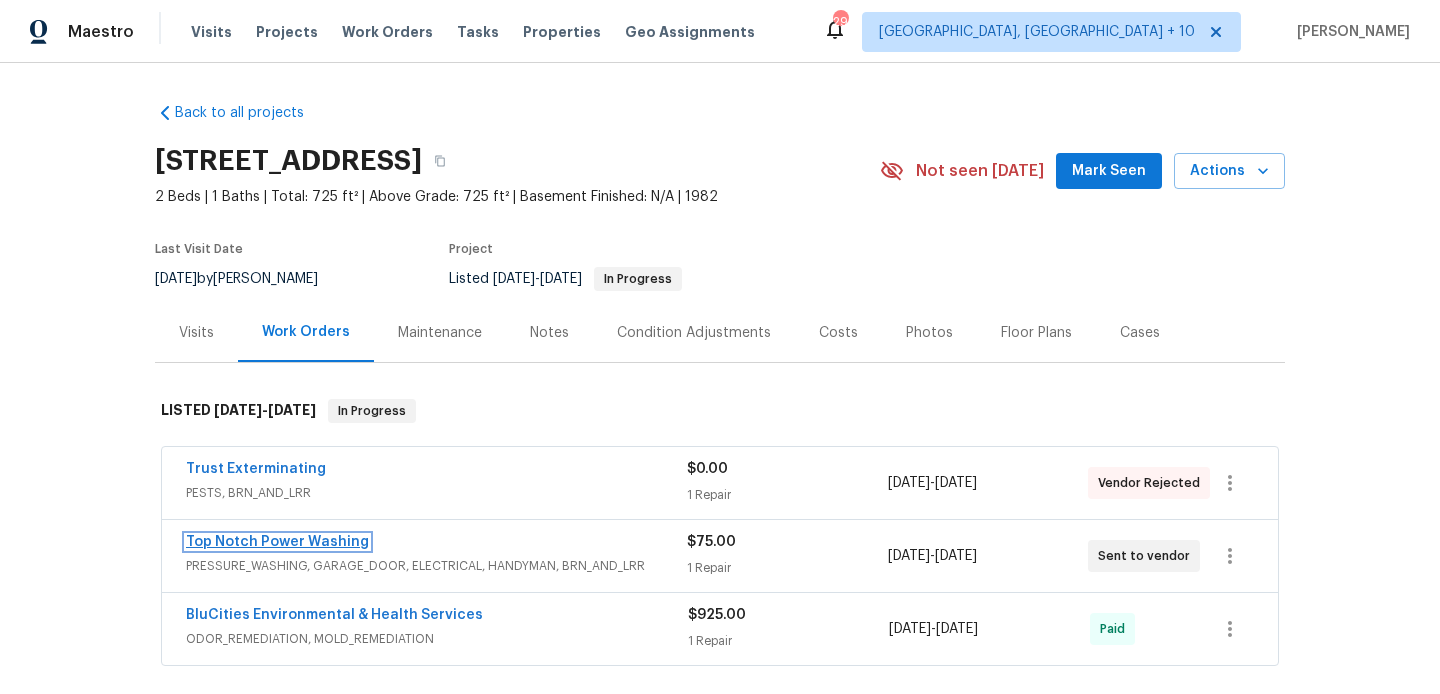 click on "Top Notch Power Washing" at bounding box center (277, 542) 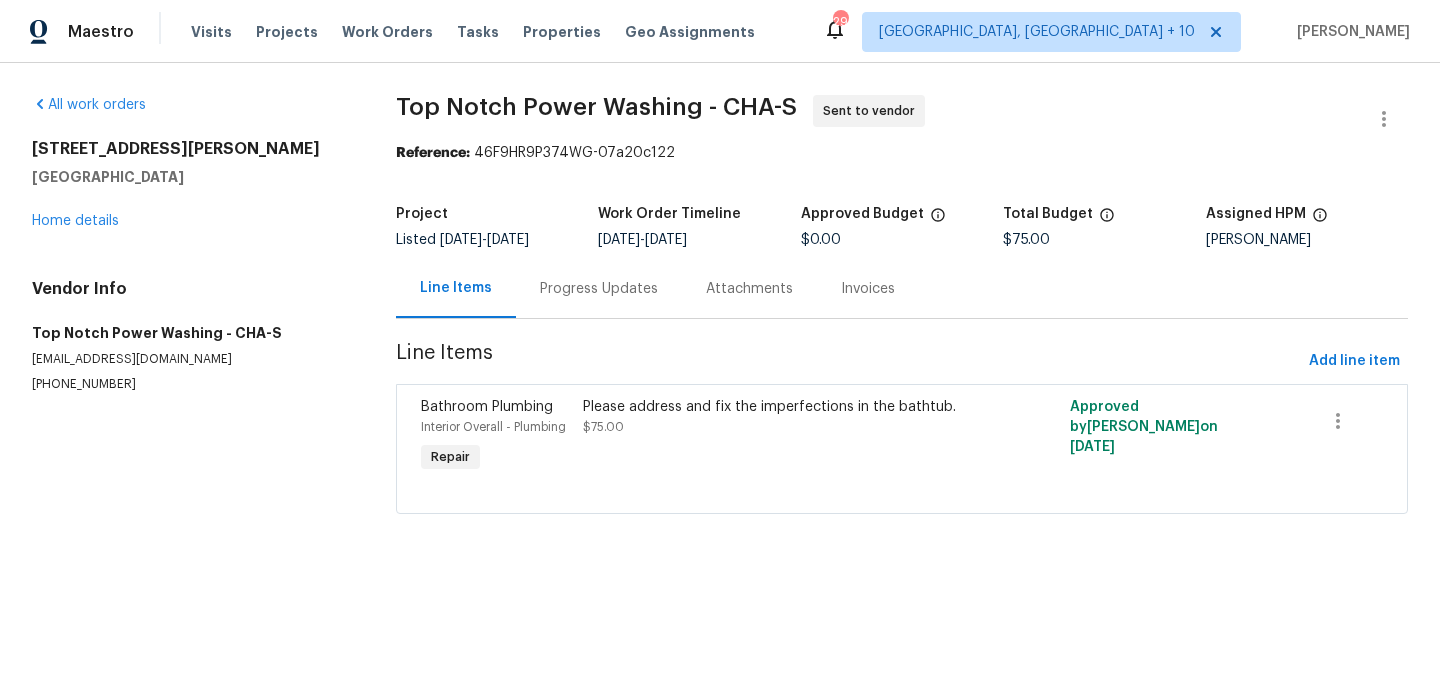 click on "Progress Updates" at bounding box center [599, 289] 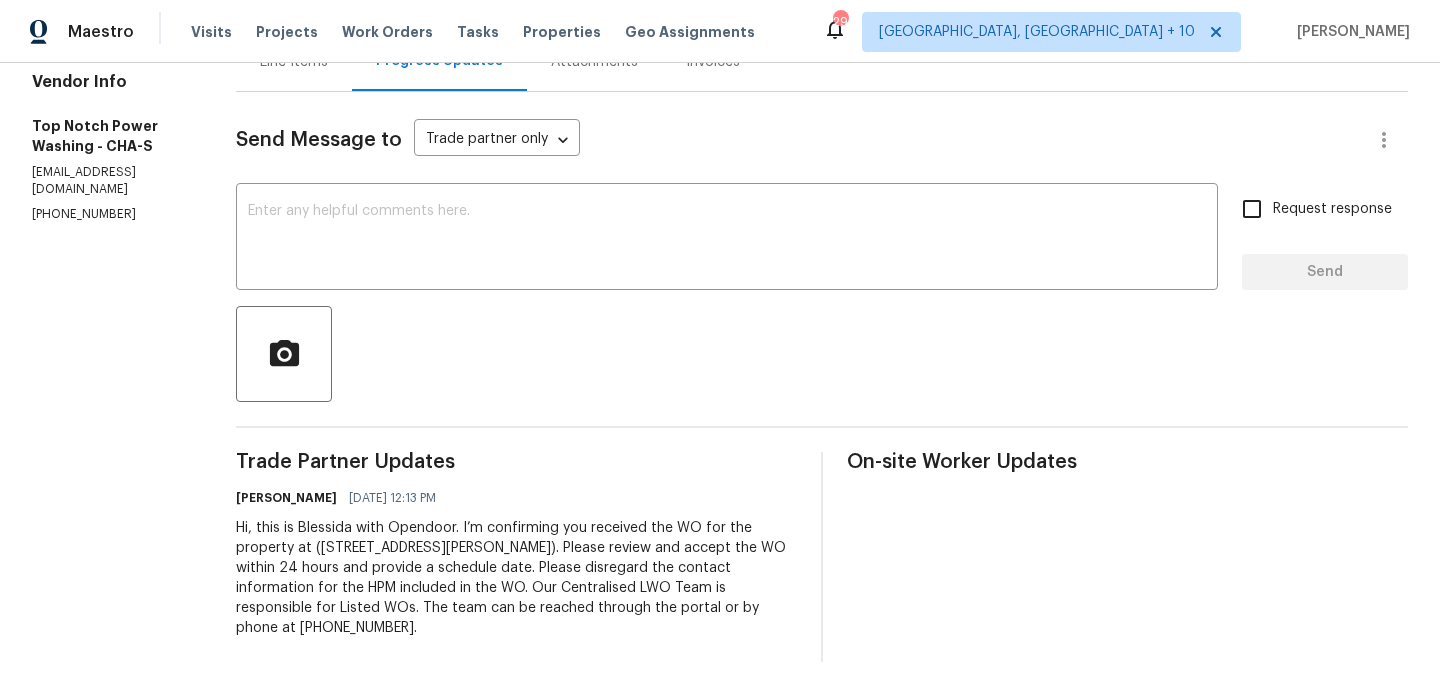 scroll, scrollTop: 0, scrollLeft: 0, axis: both 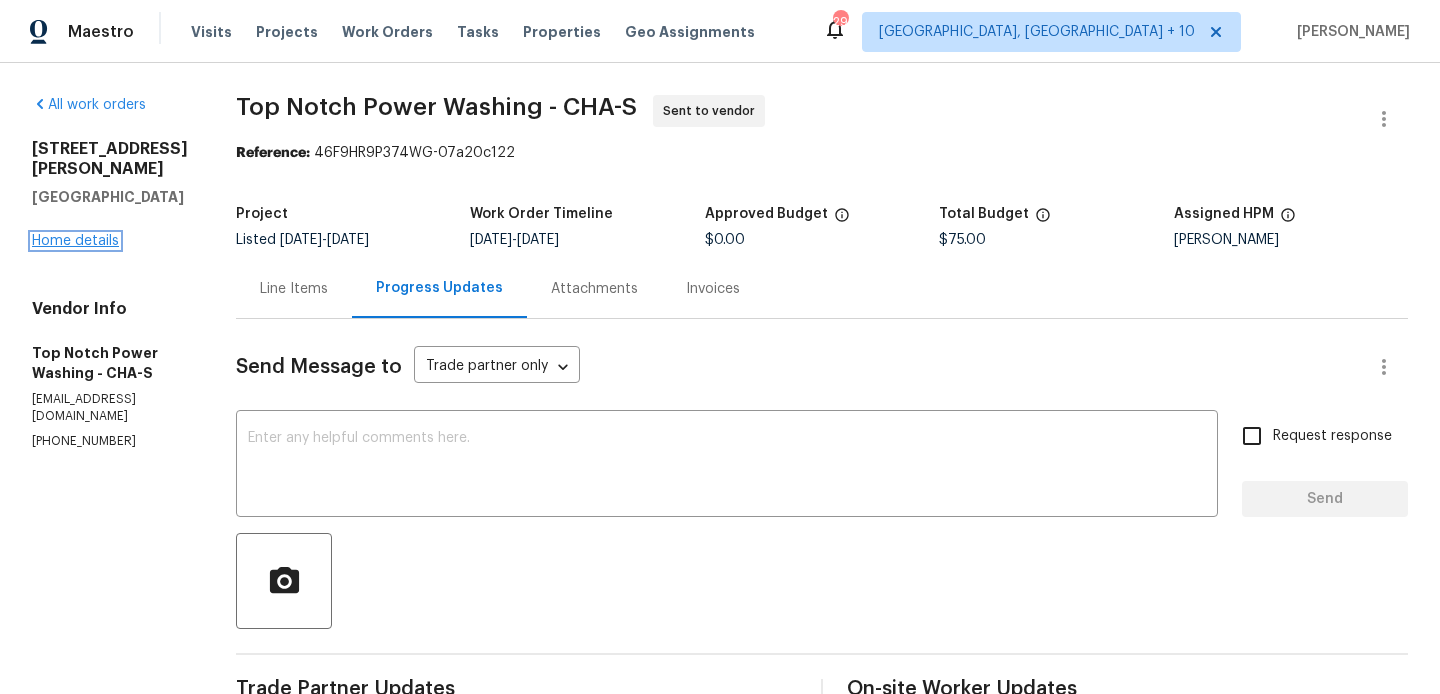 click on "Home details" at bounding box center (75, 241) 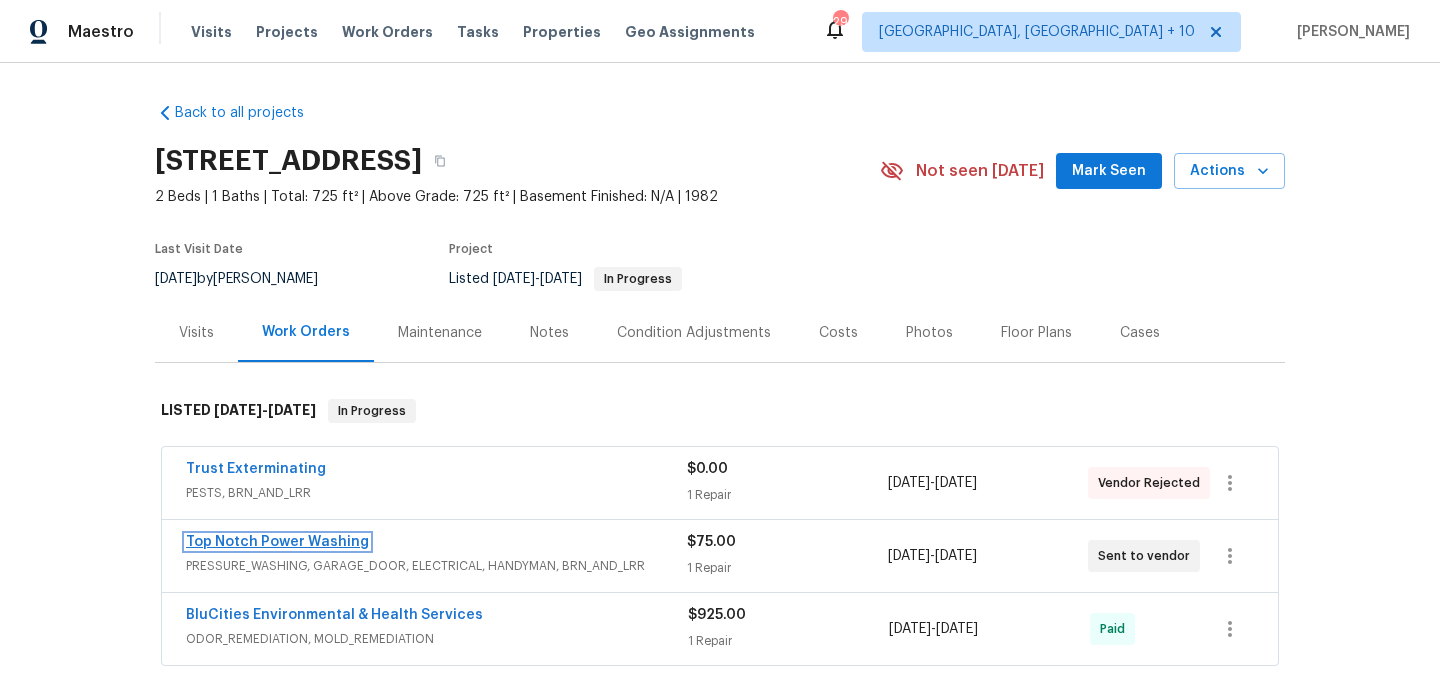 click on "Top Notch Power Washing" at bounding box center [277, 542] 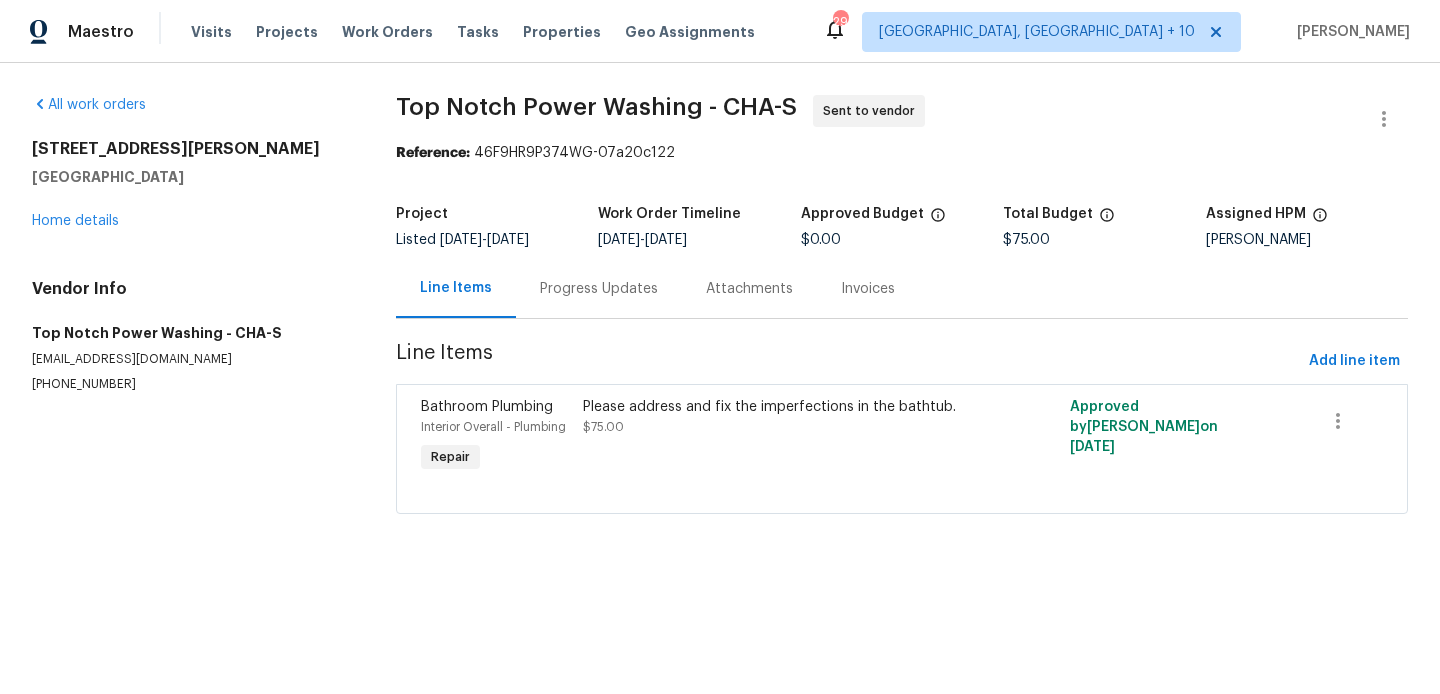click on "Progress Updates" at bounding box center (599, 289) 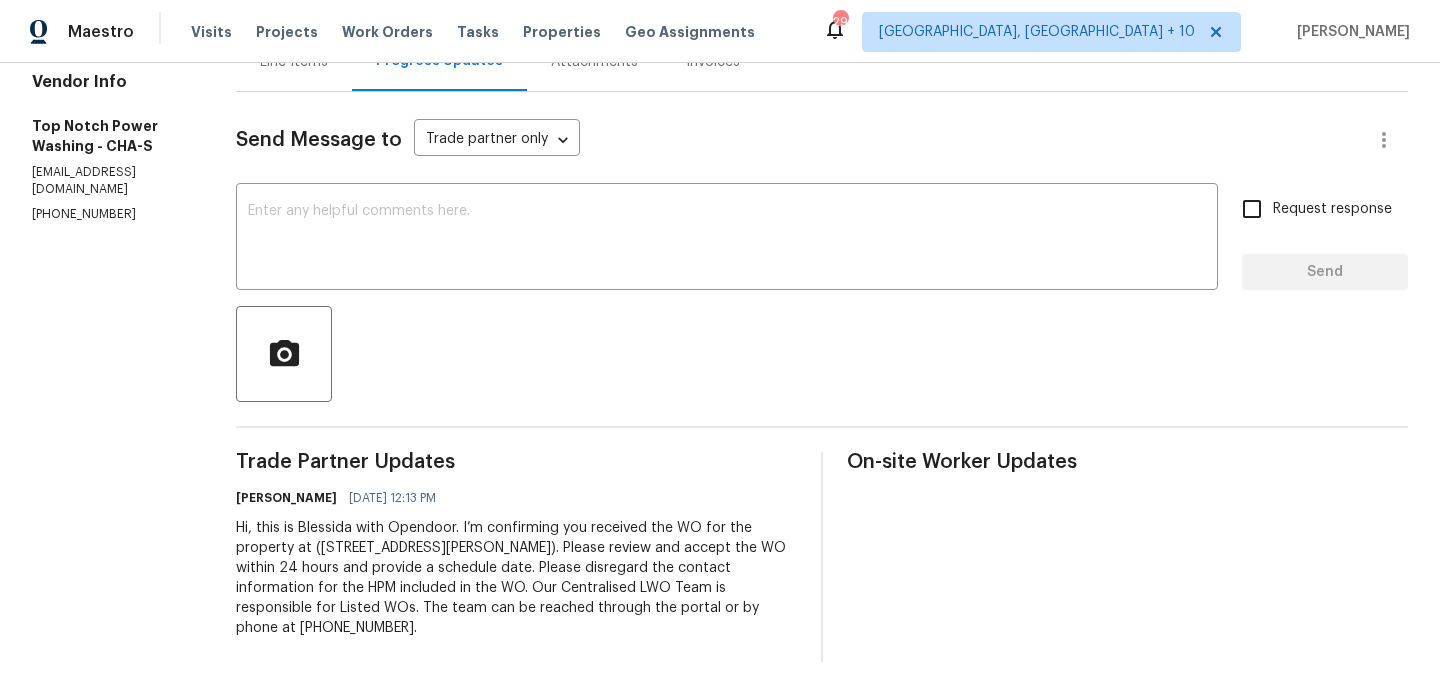 scroll, scrollTop: 0, scrollLeft: 0, axis: both 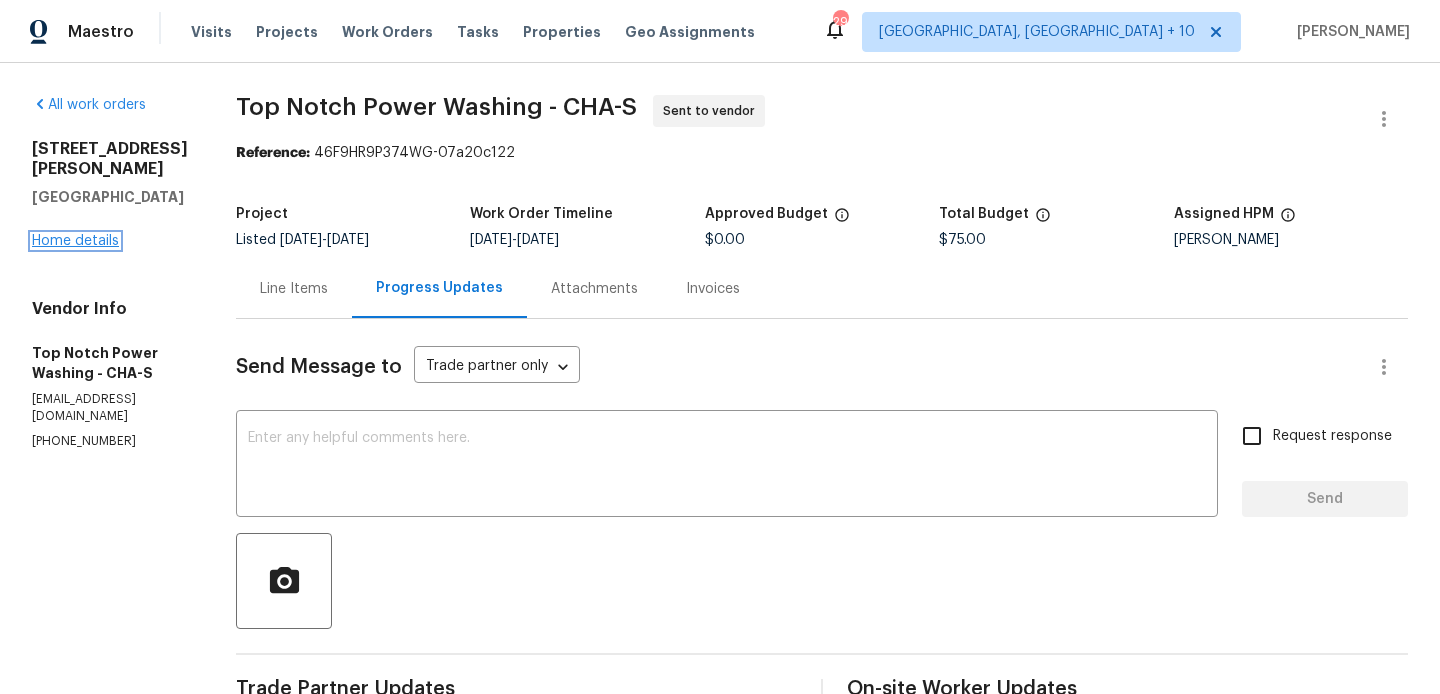 click on "Home details" at bounding box center [75, 241] 